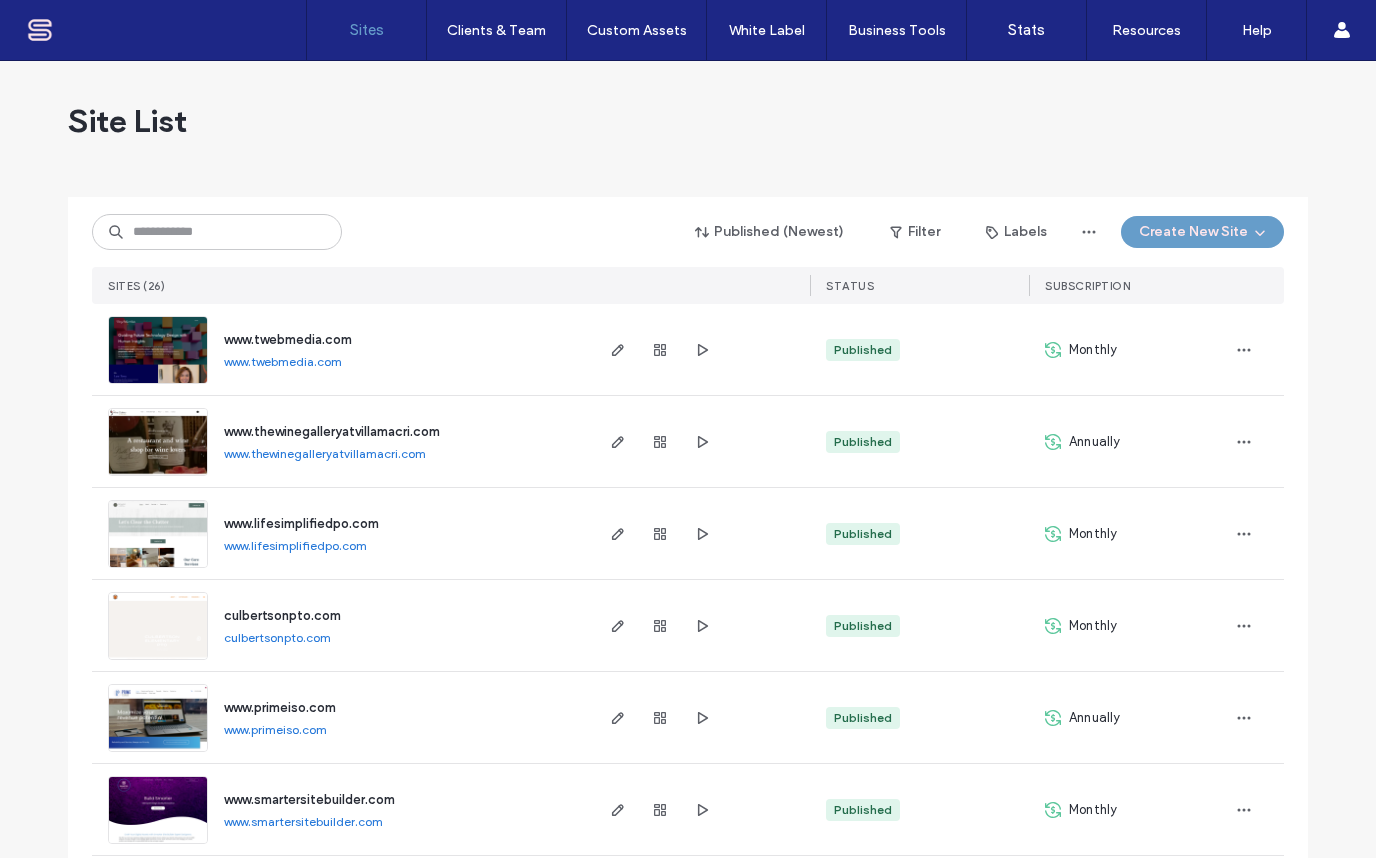 scroll, scrollTop: 0, scrollLeft: 0, axis: both 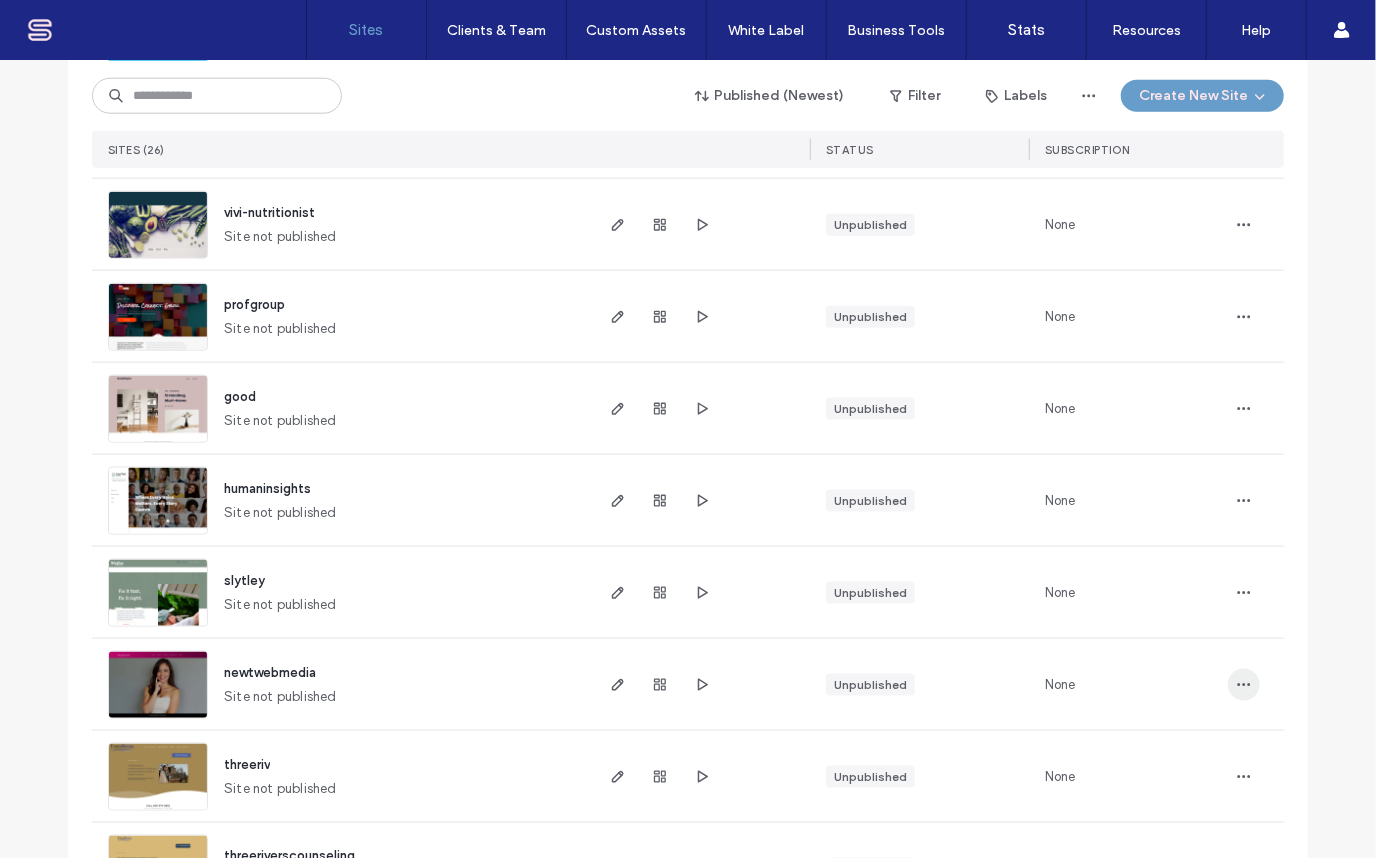 click 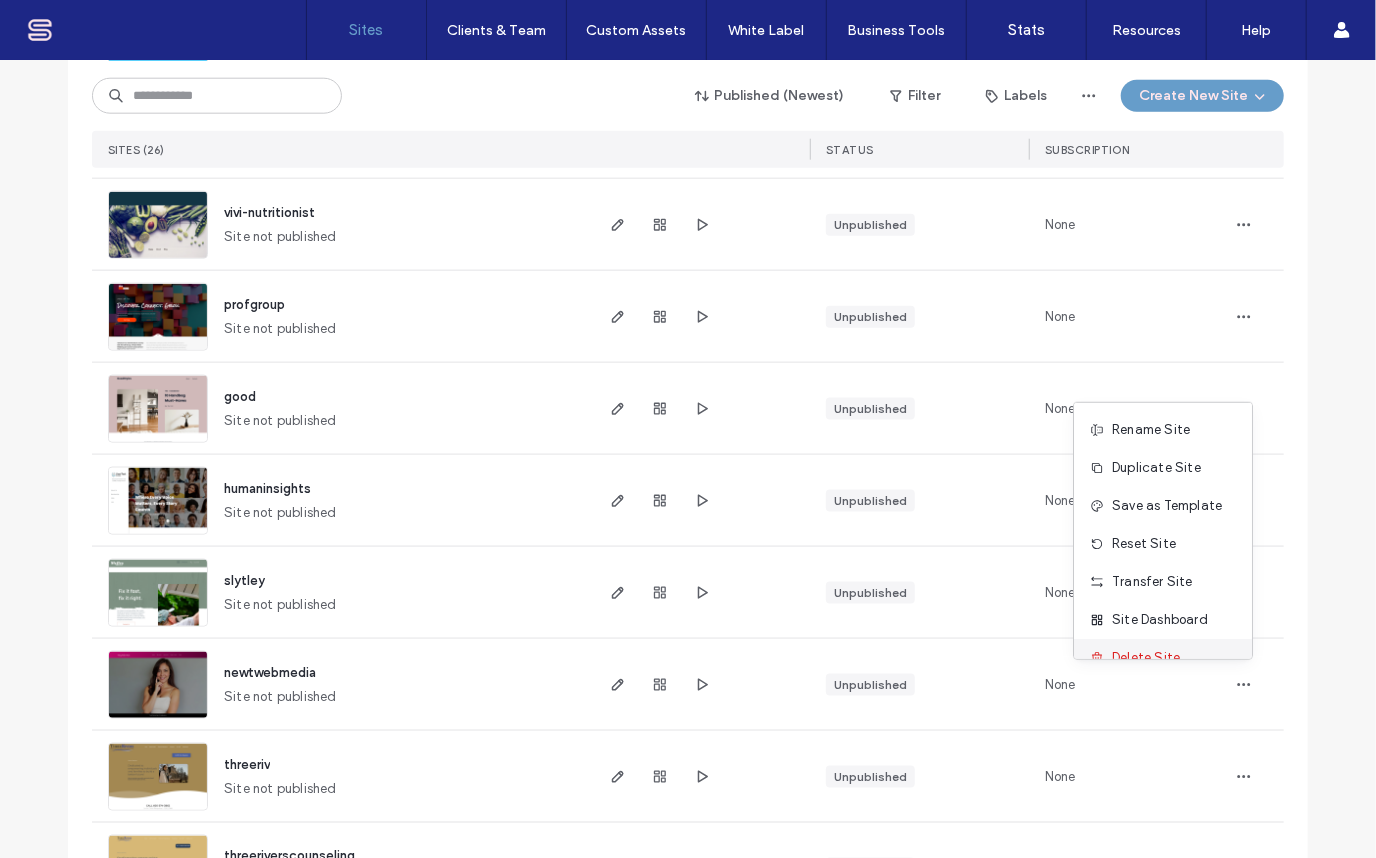 click on "Delete Site" at bounding box center [1146, 658] 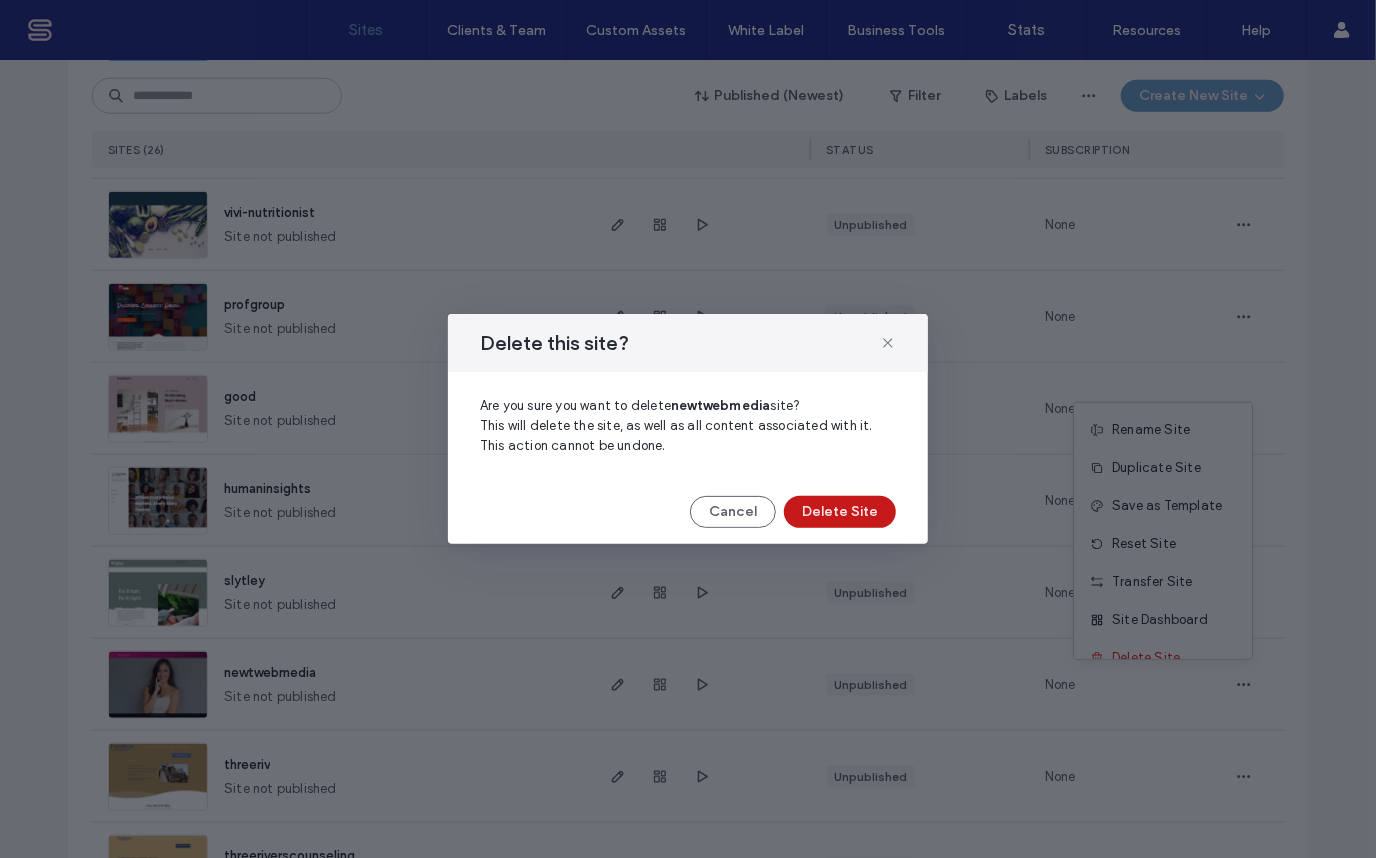click on "Delete Site" at bounding box center (840, 512) 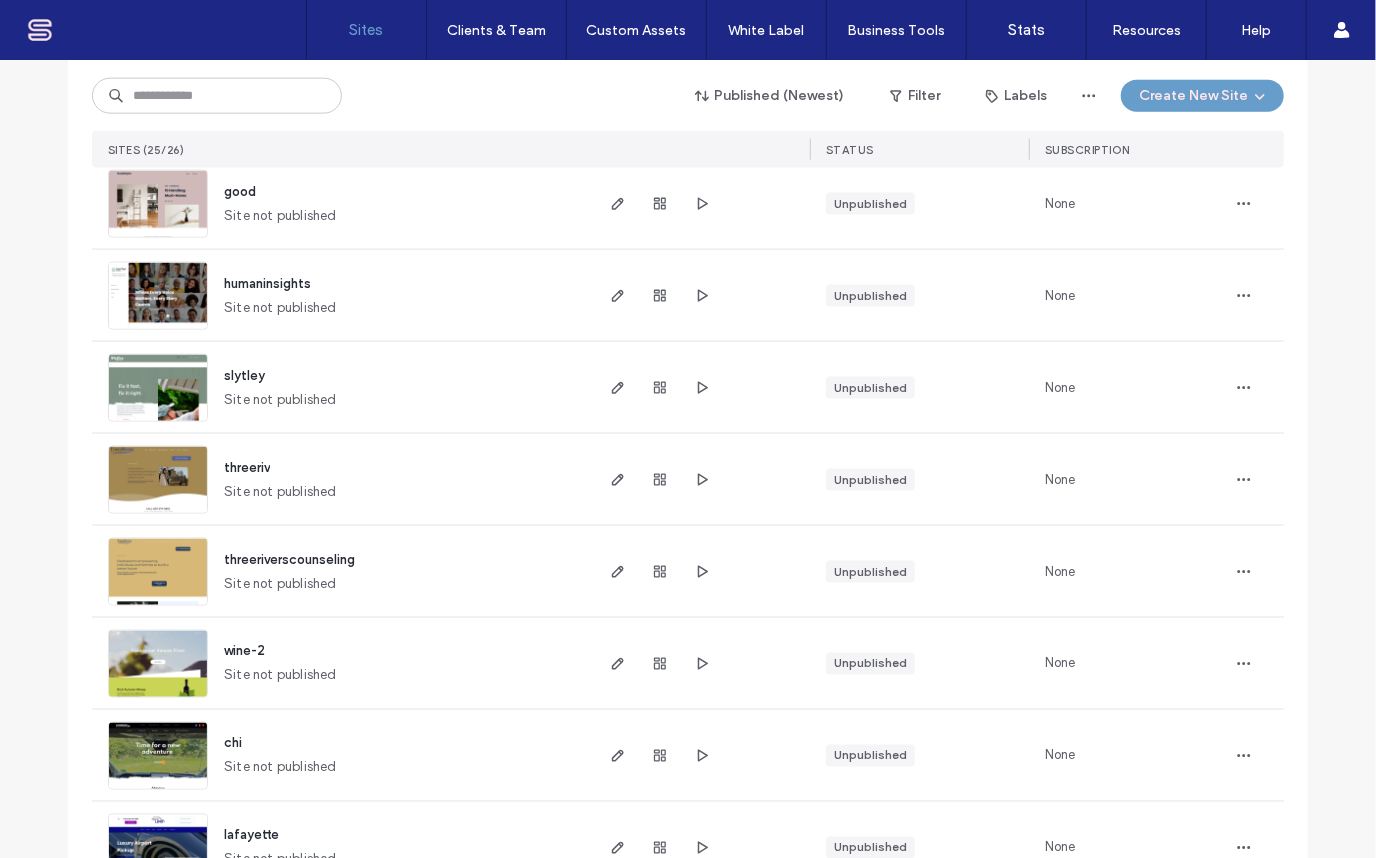 scroll, scrollTop: 1769, scrollLeft: 0, axis: vertical 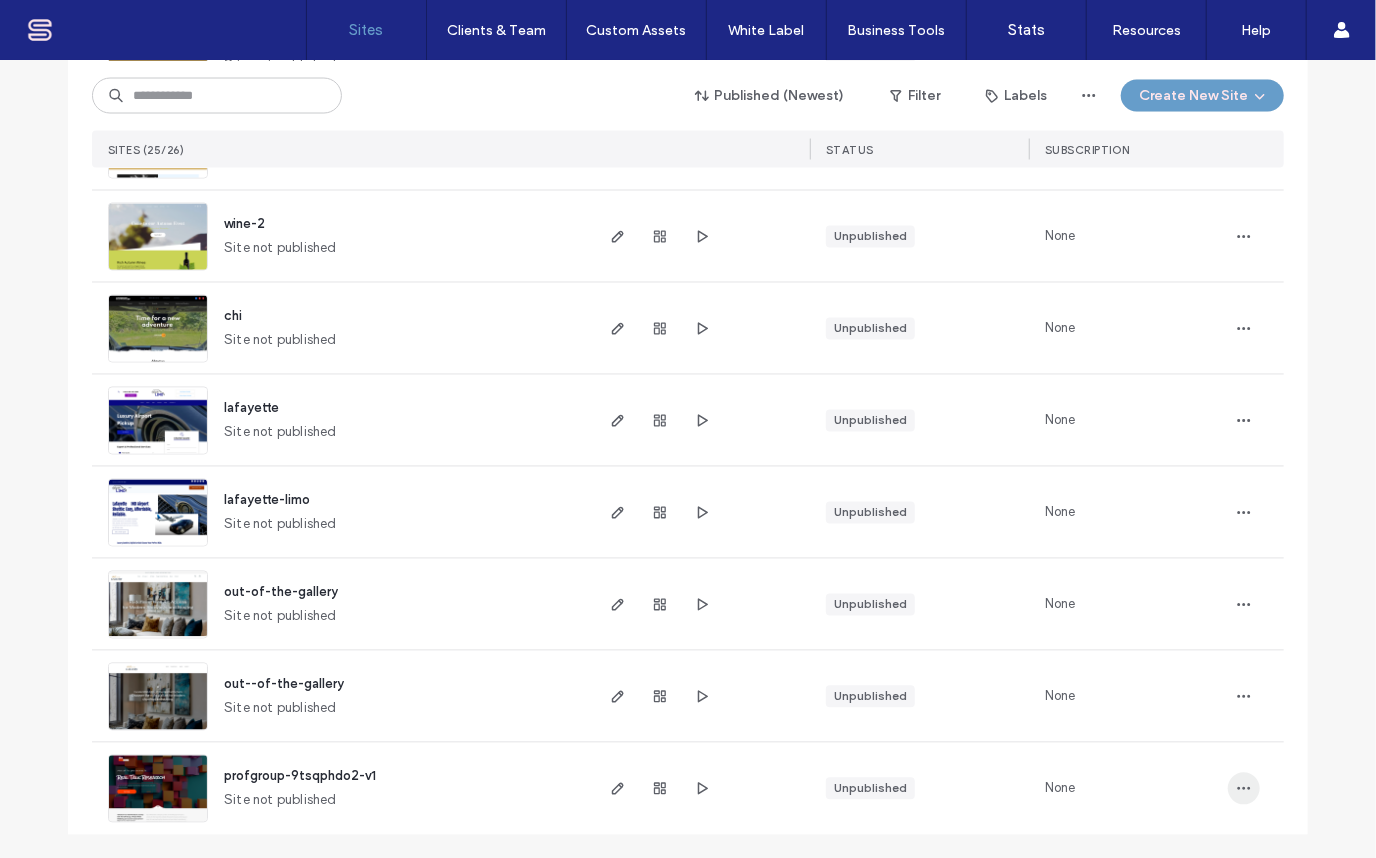 click 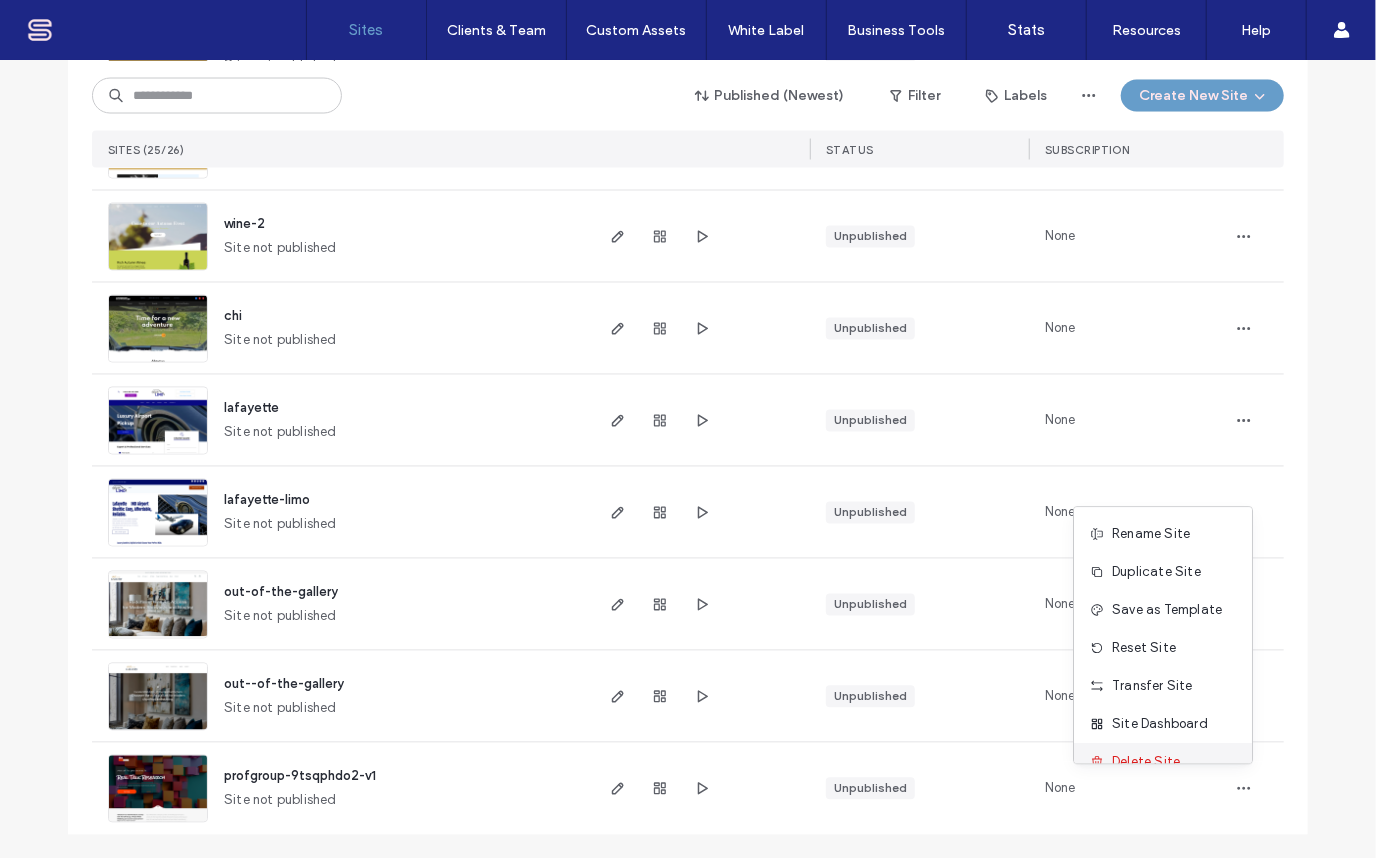 click on "Delete Site" at bounding box center [1163, 762] 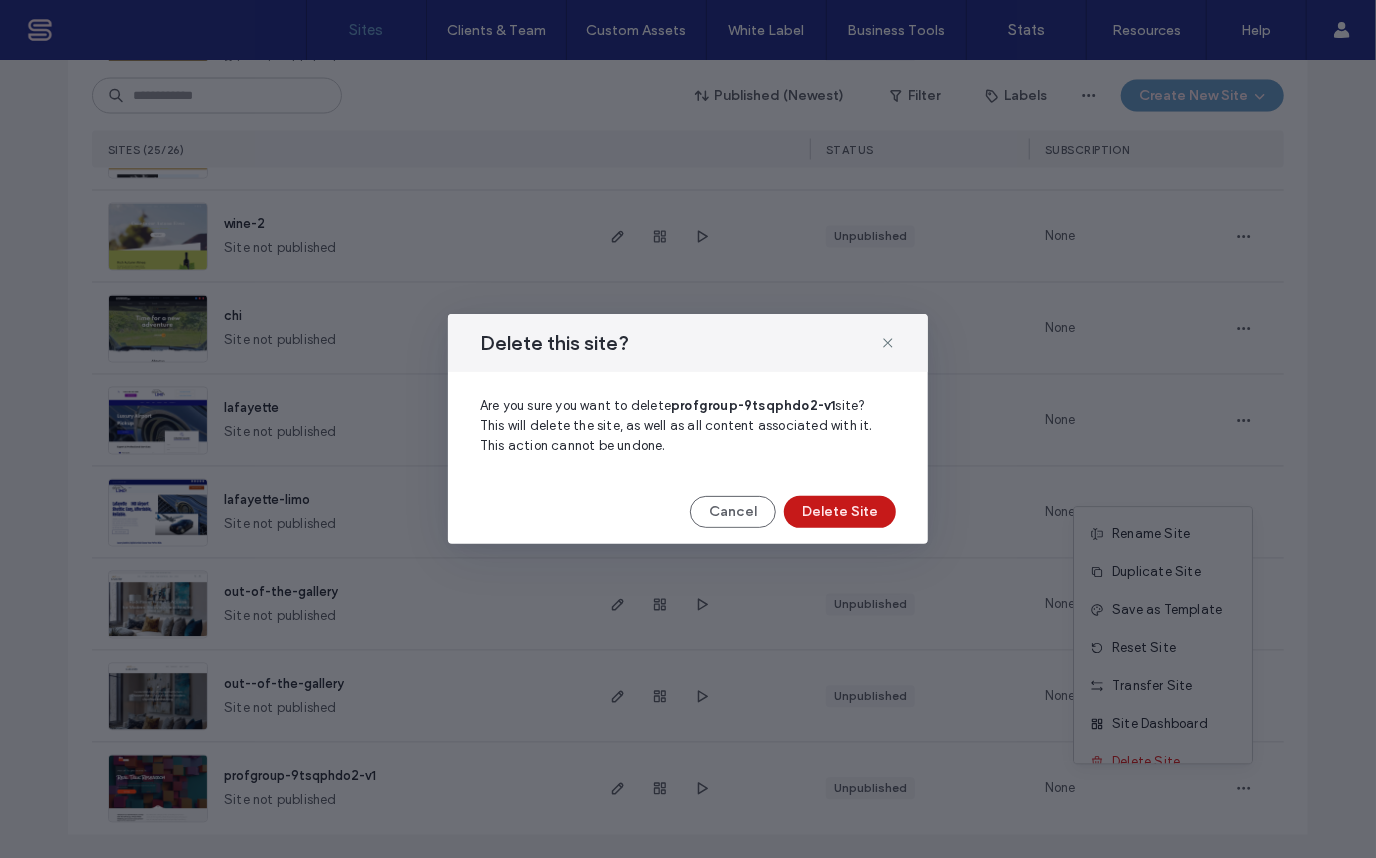 click on "Delete Site" at bounding box center (840, 512) 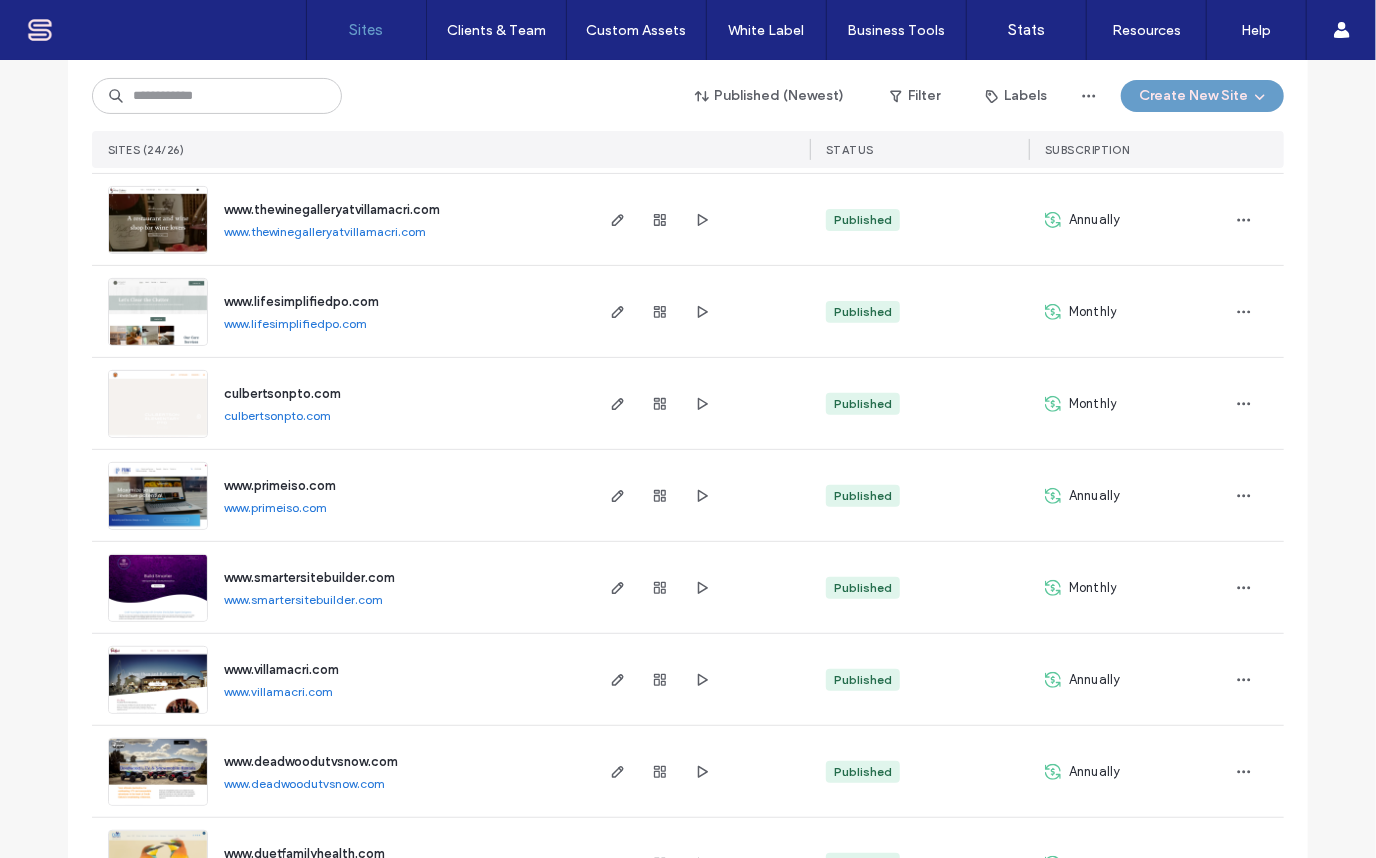 scroll, scrollTop: 0, scrollLeft: 0, axis: both 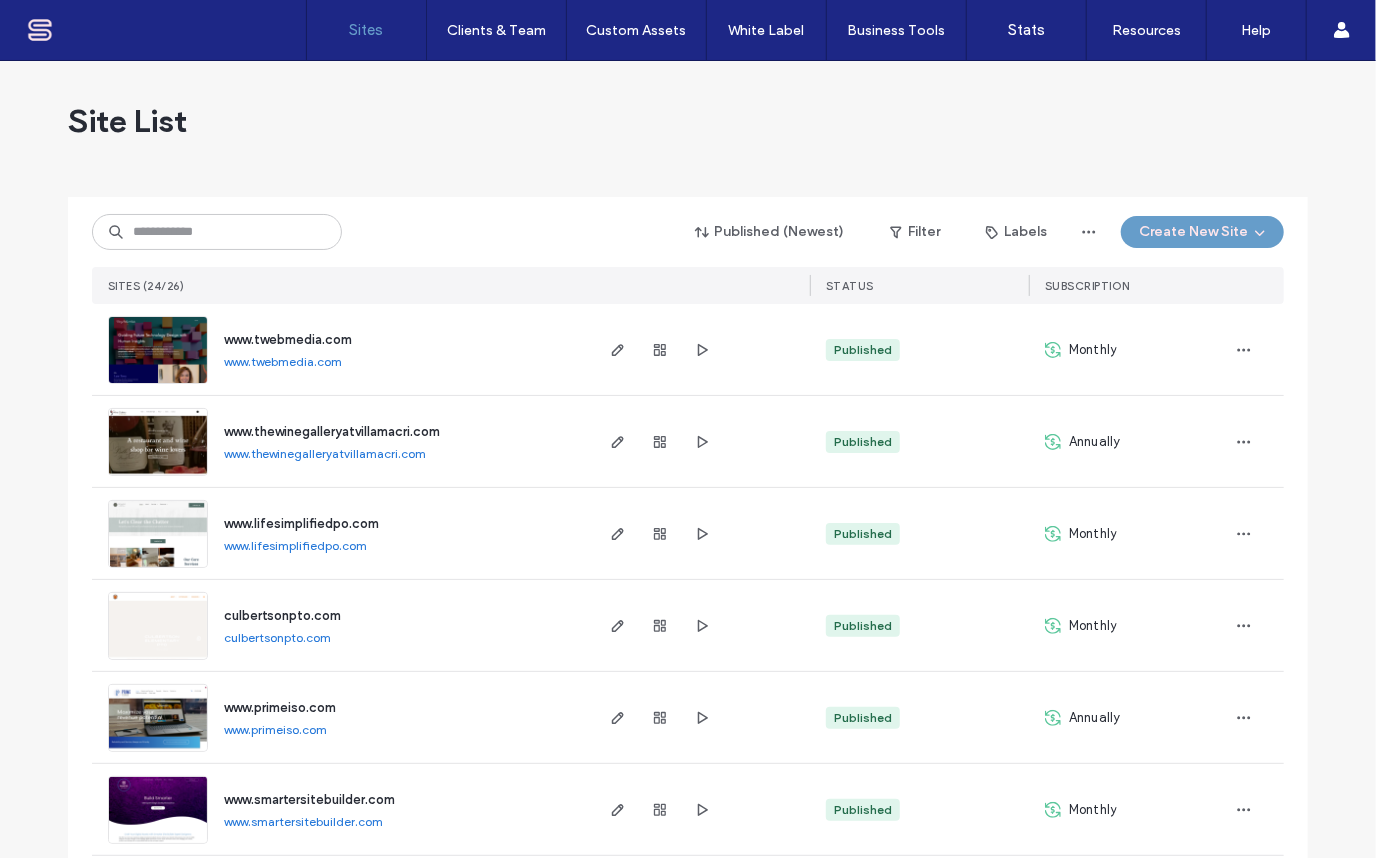 click at bounding box center [158, 385] 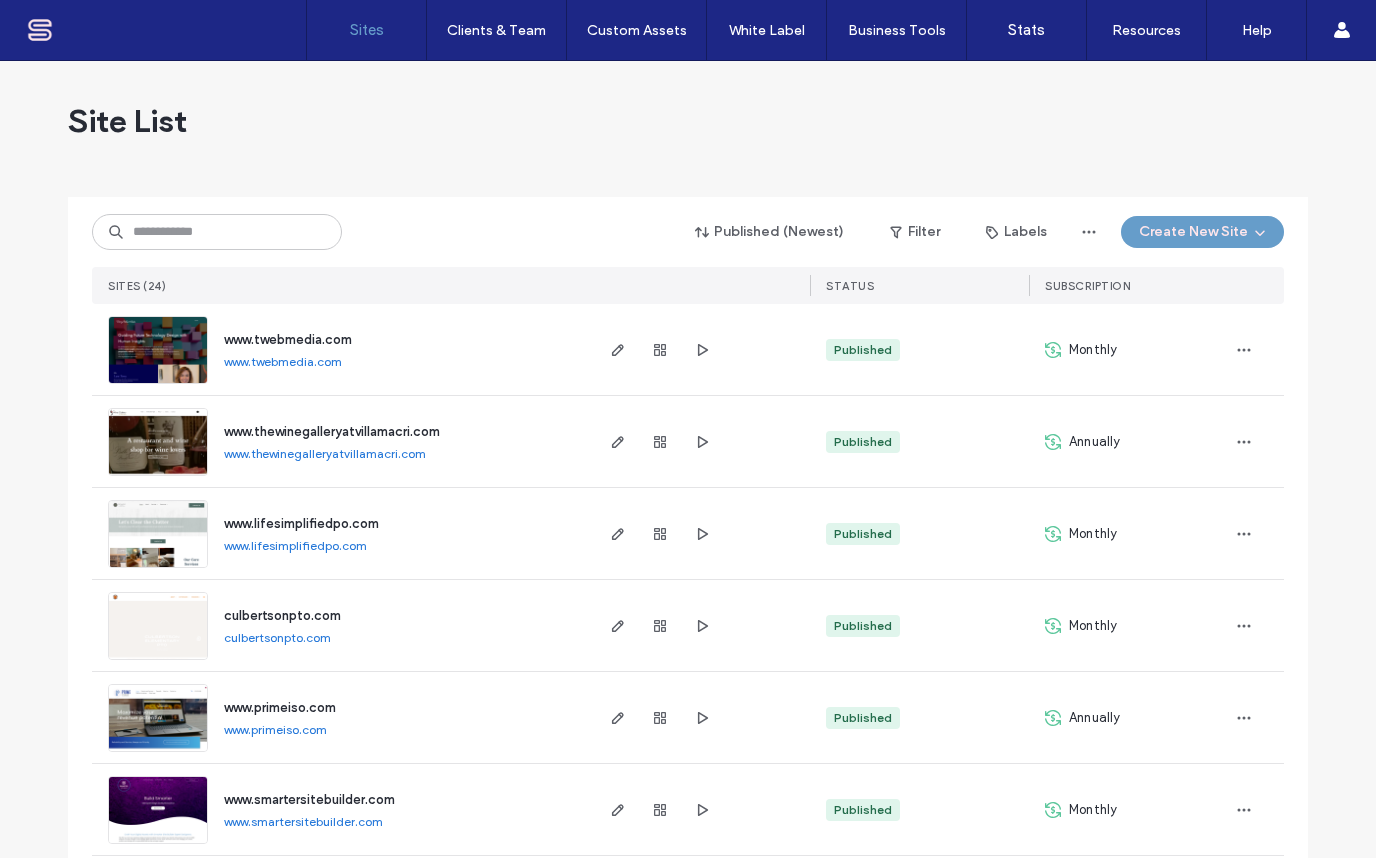 scroll, scrollTop: 0, scrollLeft: 0, axis: both 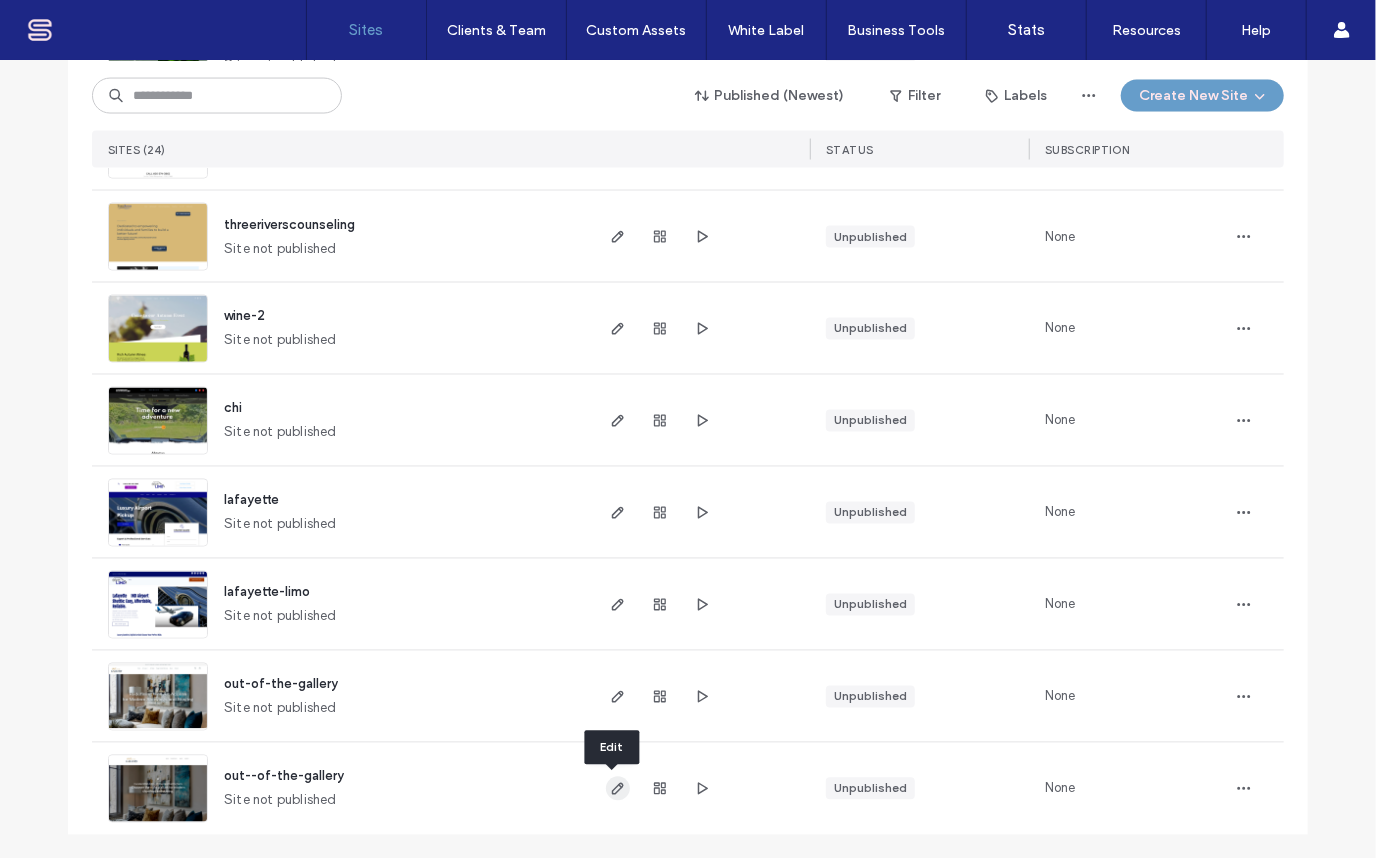 click 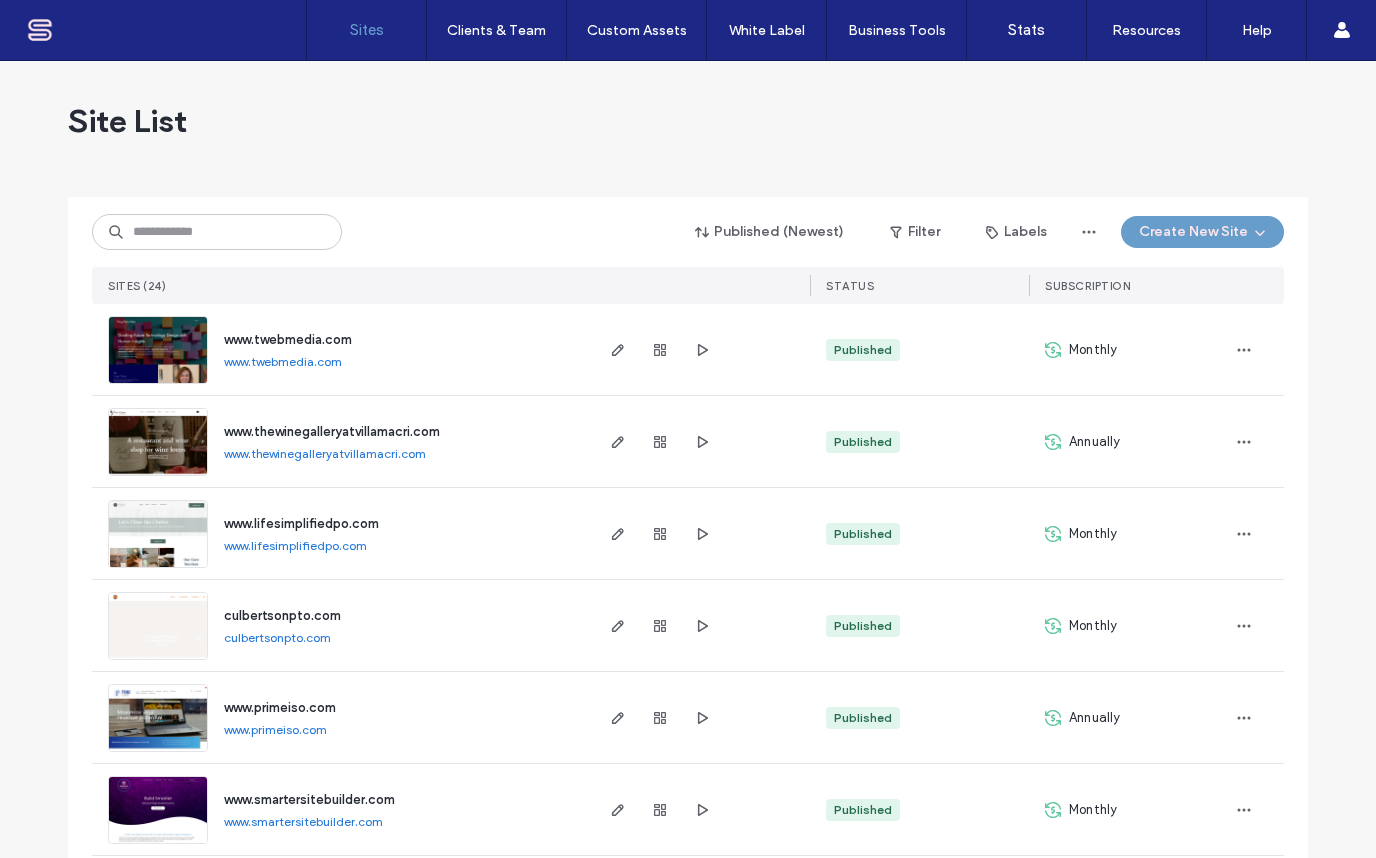 scroll, scrollTop: 0, scrollLeft: 0, axis: both 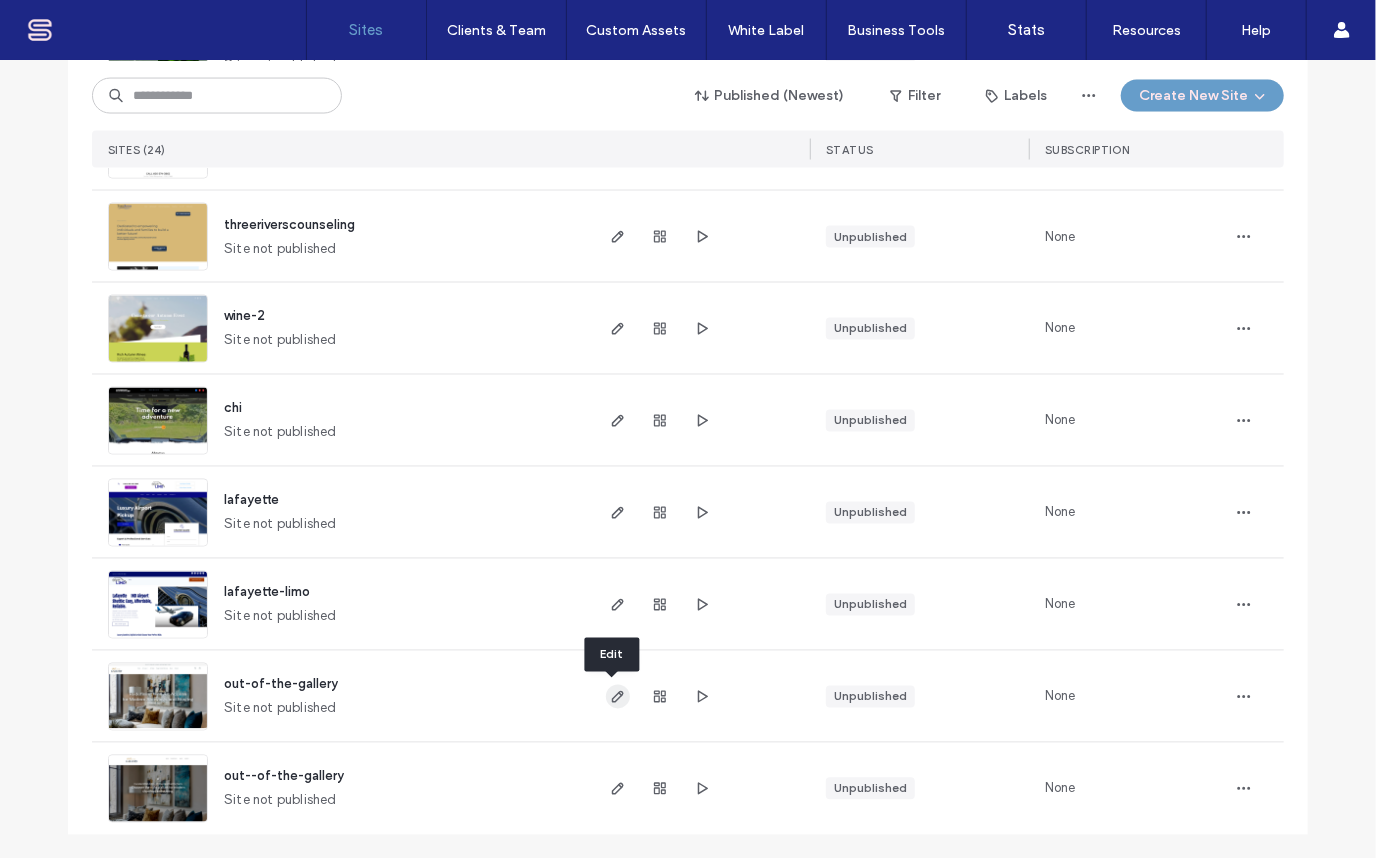 click 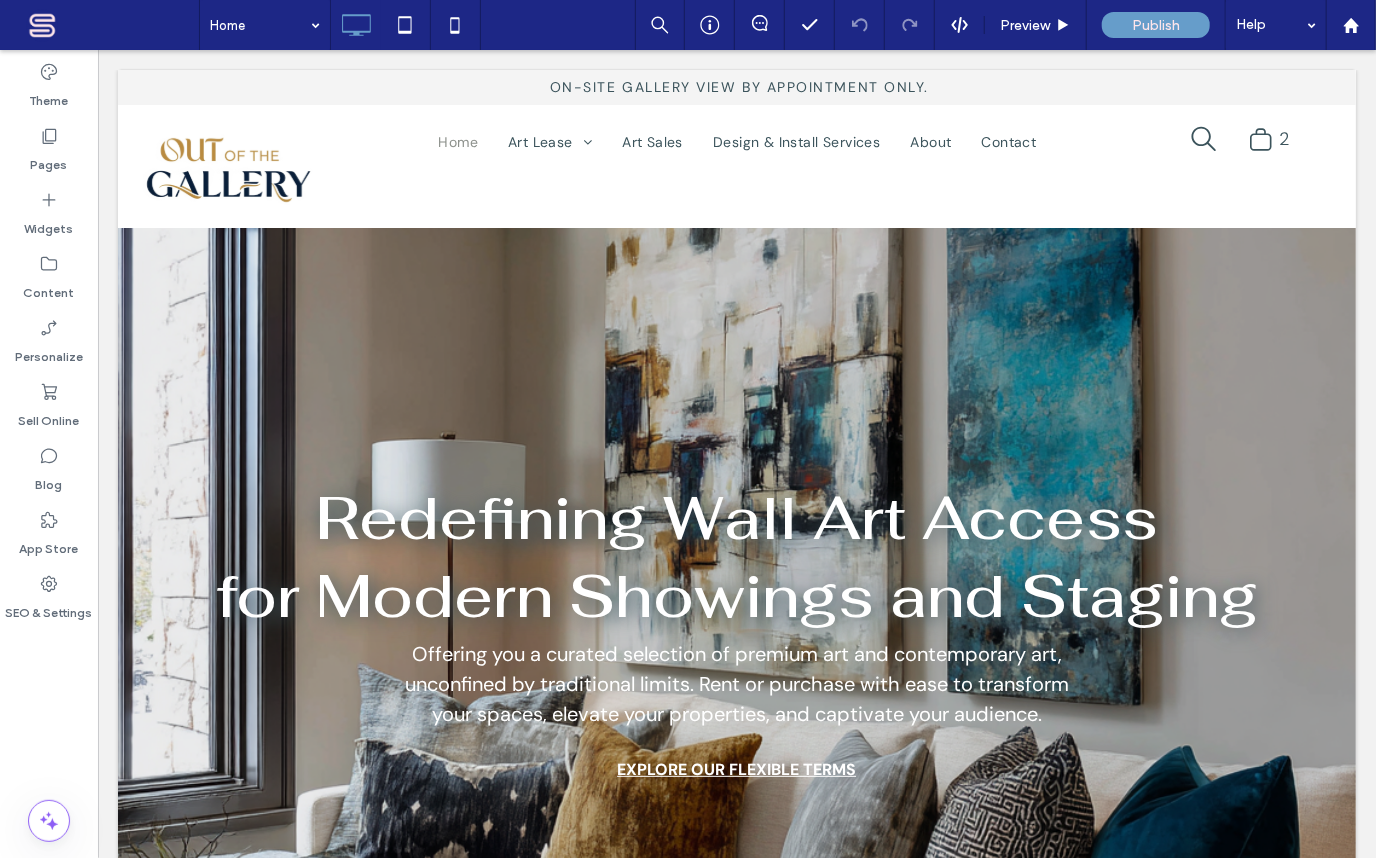 scroll, scrollTop: 0, scrollLeft: 0, axis: both 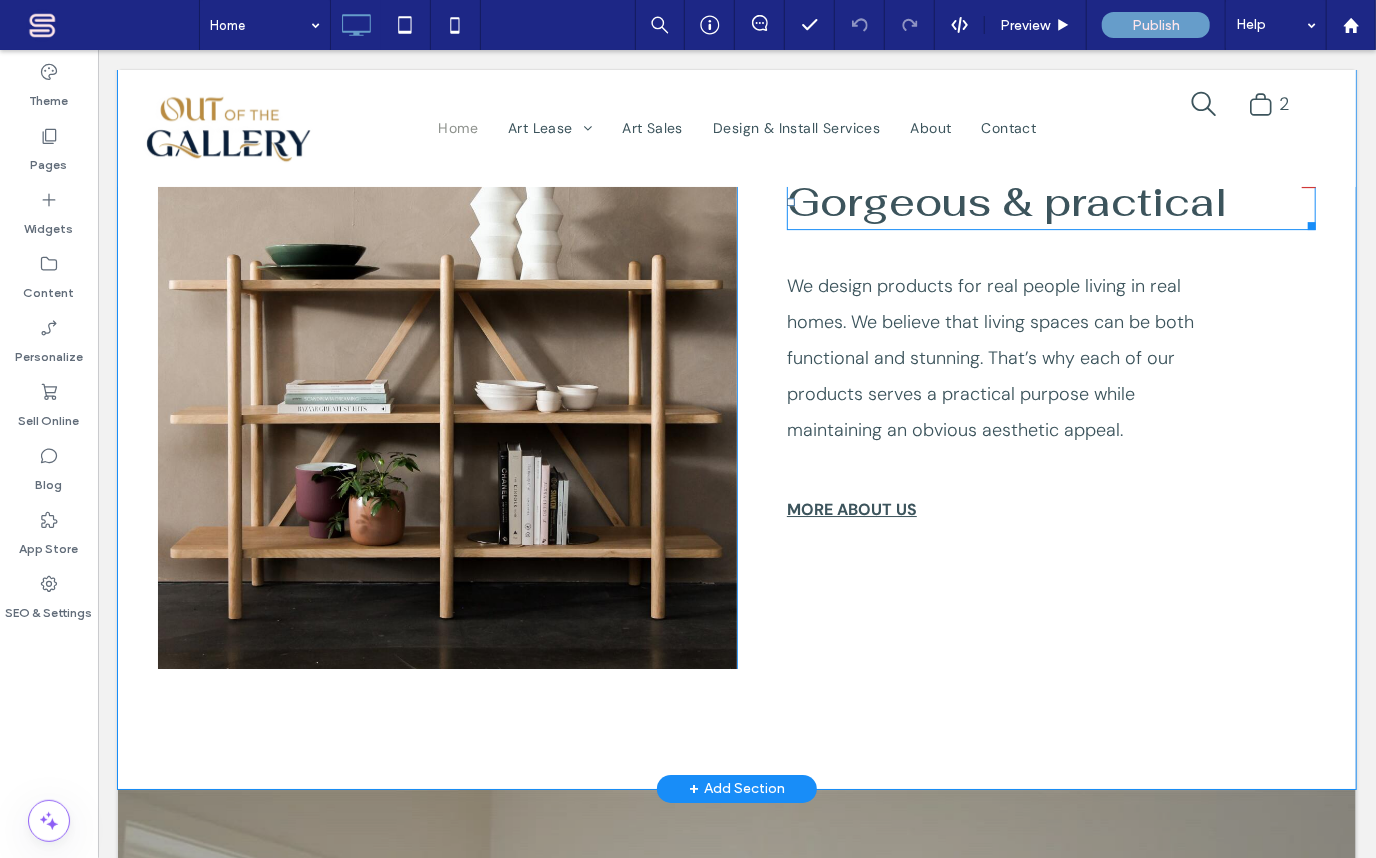 click on "Gorgeous & practical" at bounding box center (1006, 201) 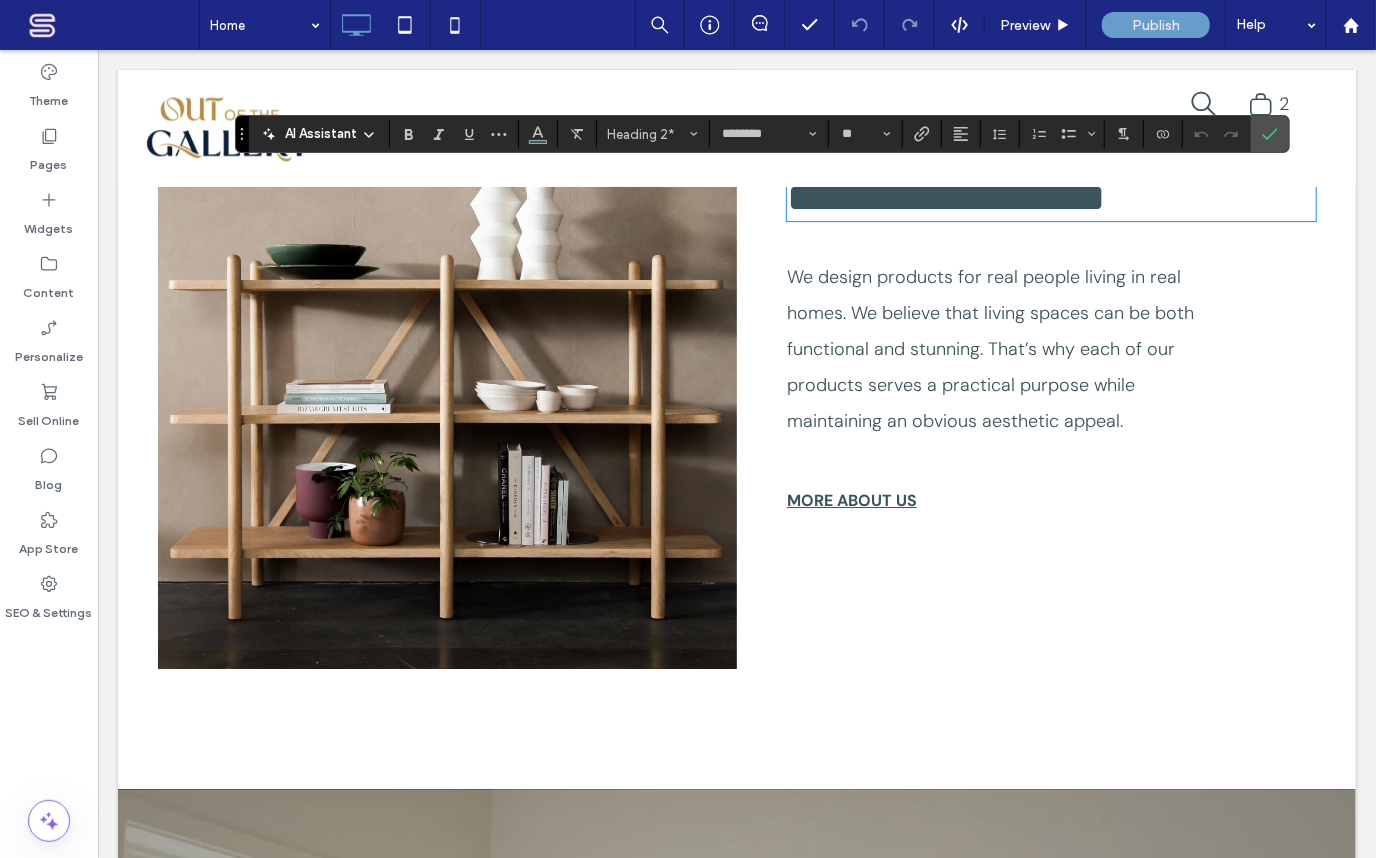 click on "Click To Paste
Click To Paste
Row
Home
Art Lease
Spark Lease (1-30 days)
Illuminate Lease (31-90 days)
Enrich Lease (91-180 days)
Art Sales
Design & Install Services
About
Contact
Click To Paste
[NUMBER] [STREET], [CITY] [COUNTRY], [ZIP CODE] [PHONE] [EMAIL]
Click To Paste
Row
Click To Paste
Row
Menu
FREE SHIPPING ON ORDERS OVER $99
Click To Paste
.st0-undefined{fill-rule:evenodd;clip-rule:evenodd;}
Click To Paste
Click To Paste
Click To Paste
Header" at bounding box center [736, 808] 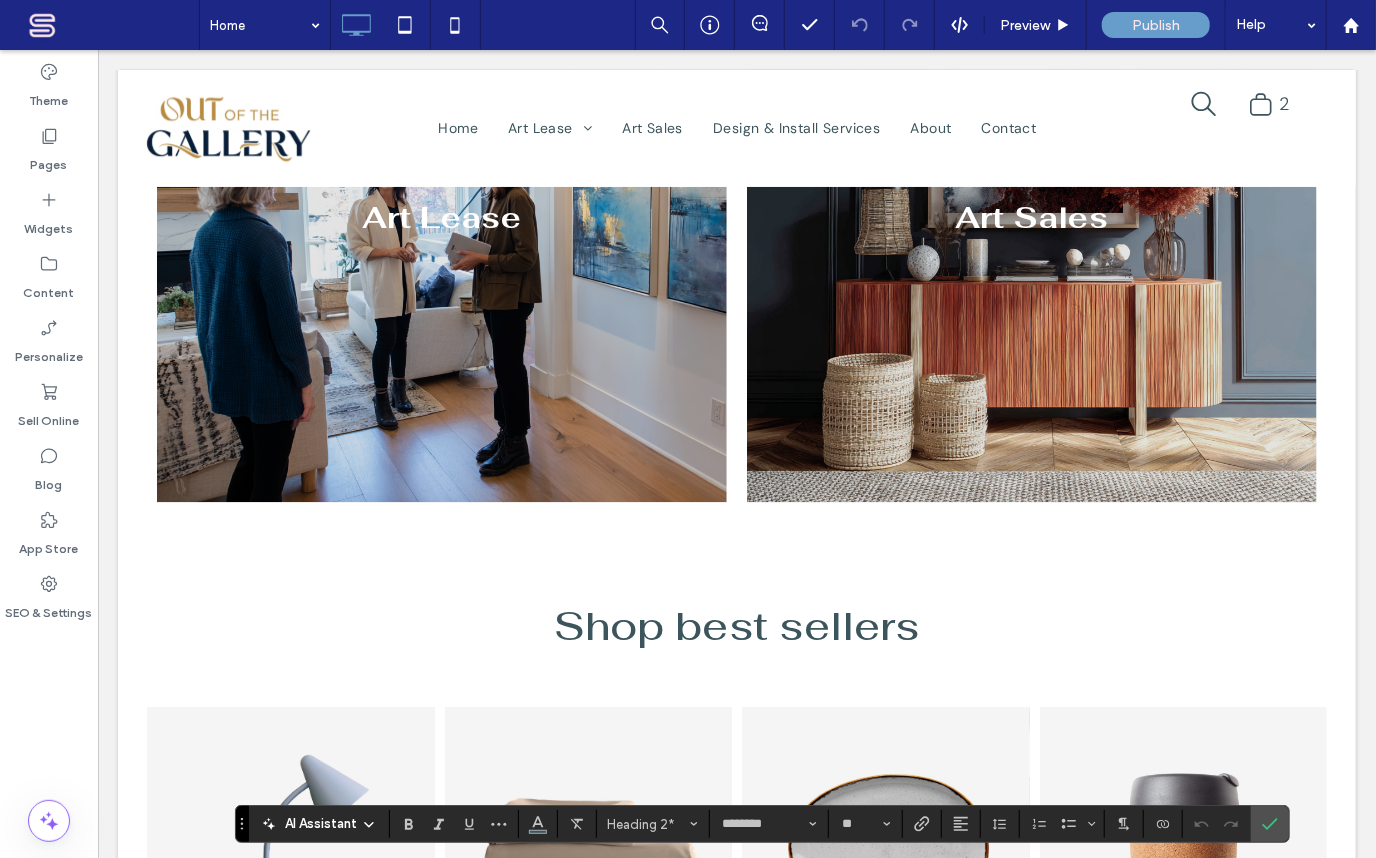 scroll, scrollTop: 1454, scrollLeft: 0, axis: vertical 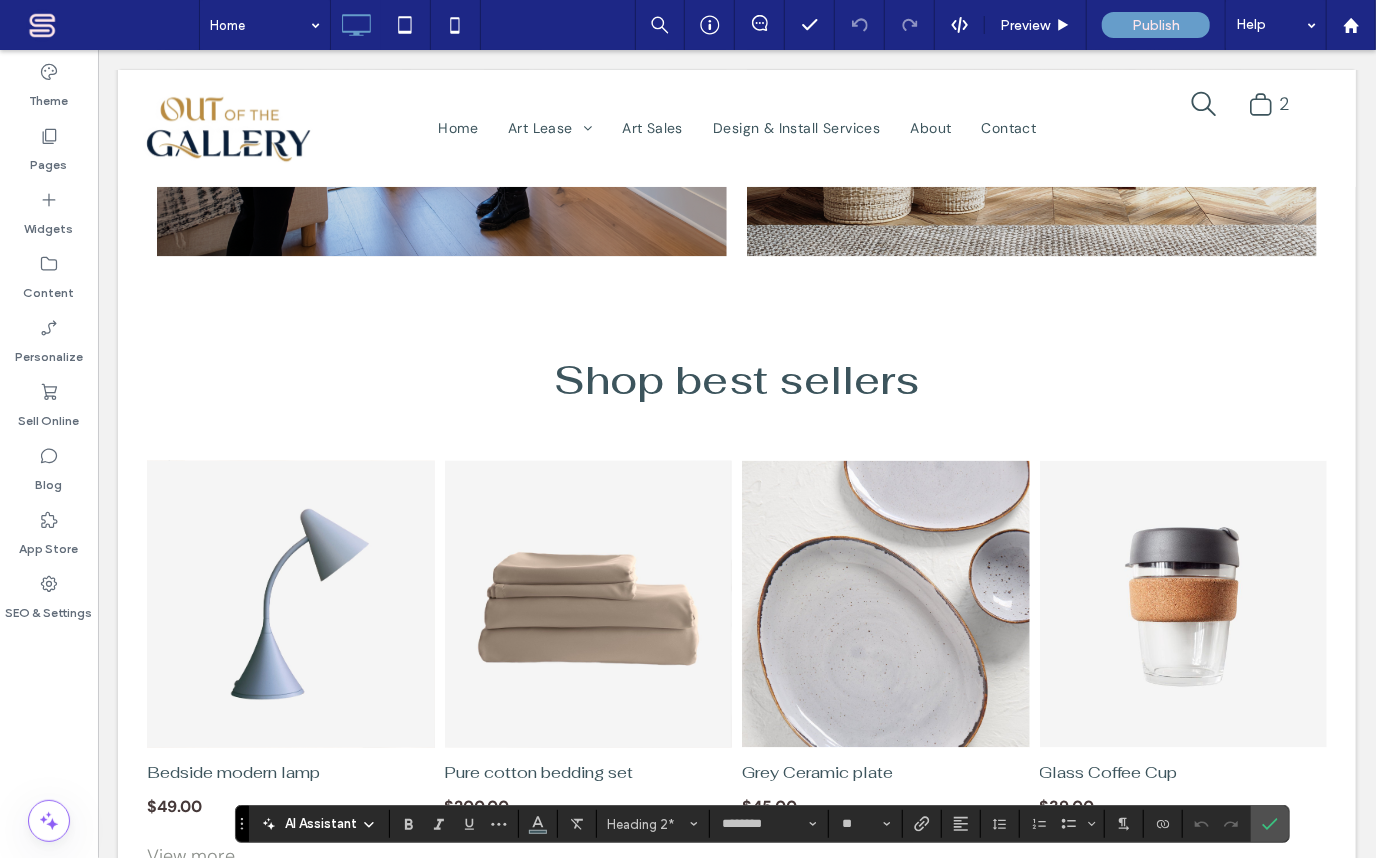 click at bounding box center (885, 604) 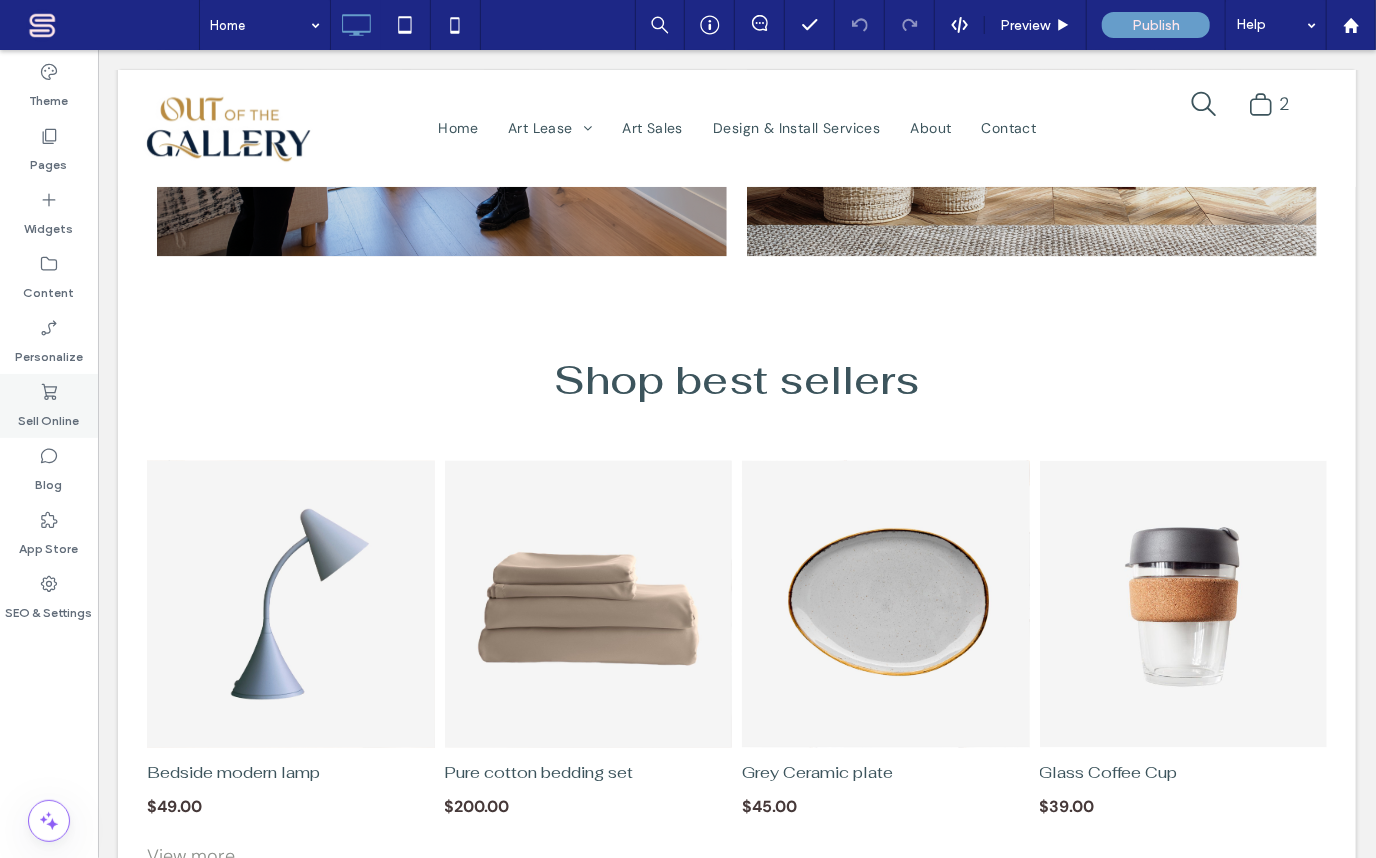 click 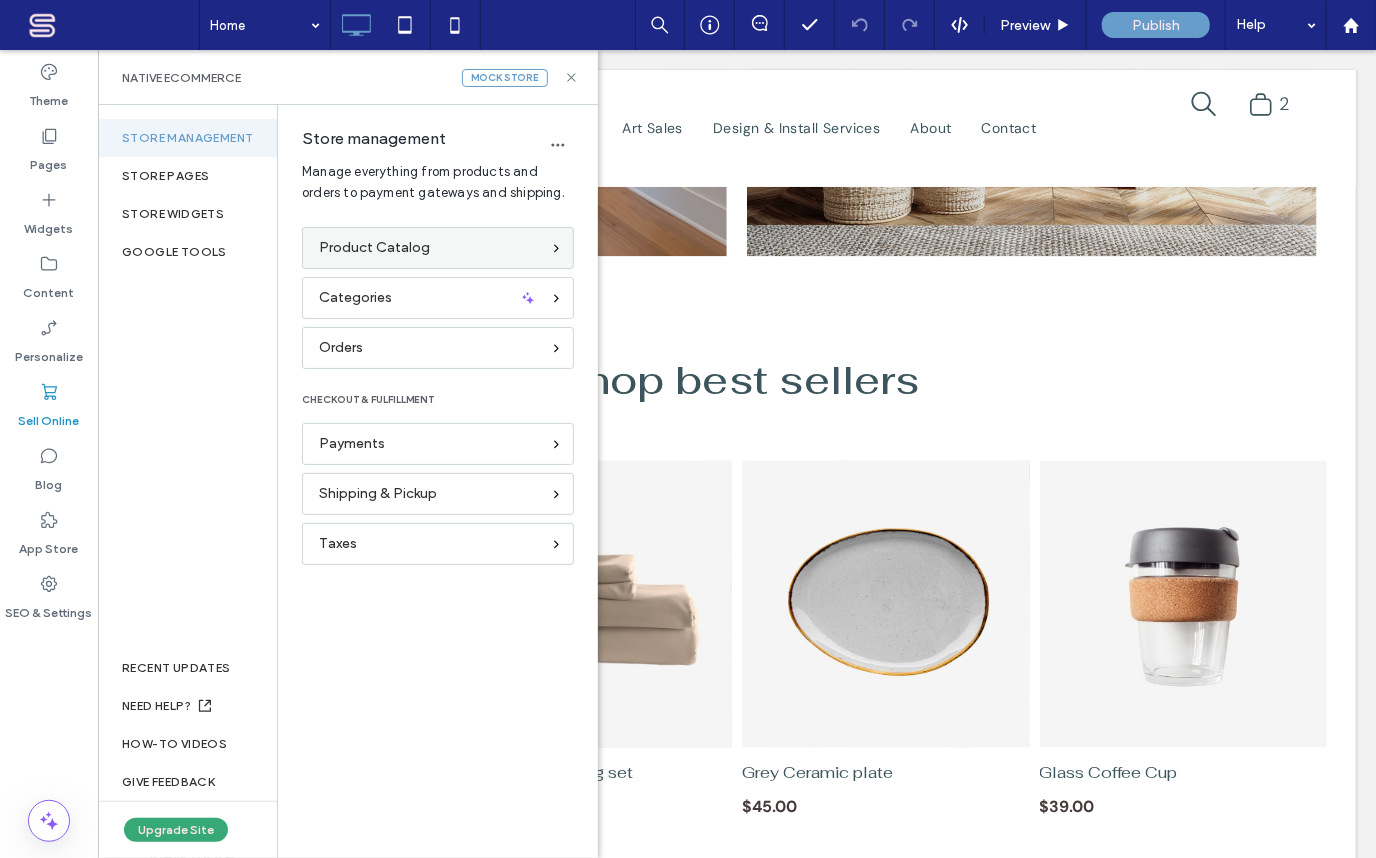 click on "Product Catalog" at bounding box center (374, 248) 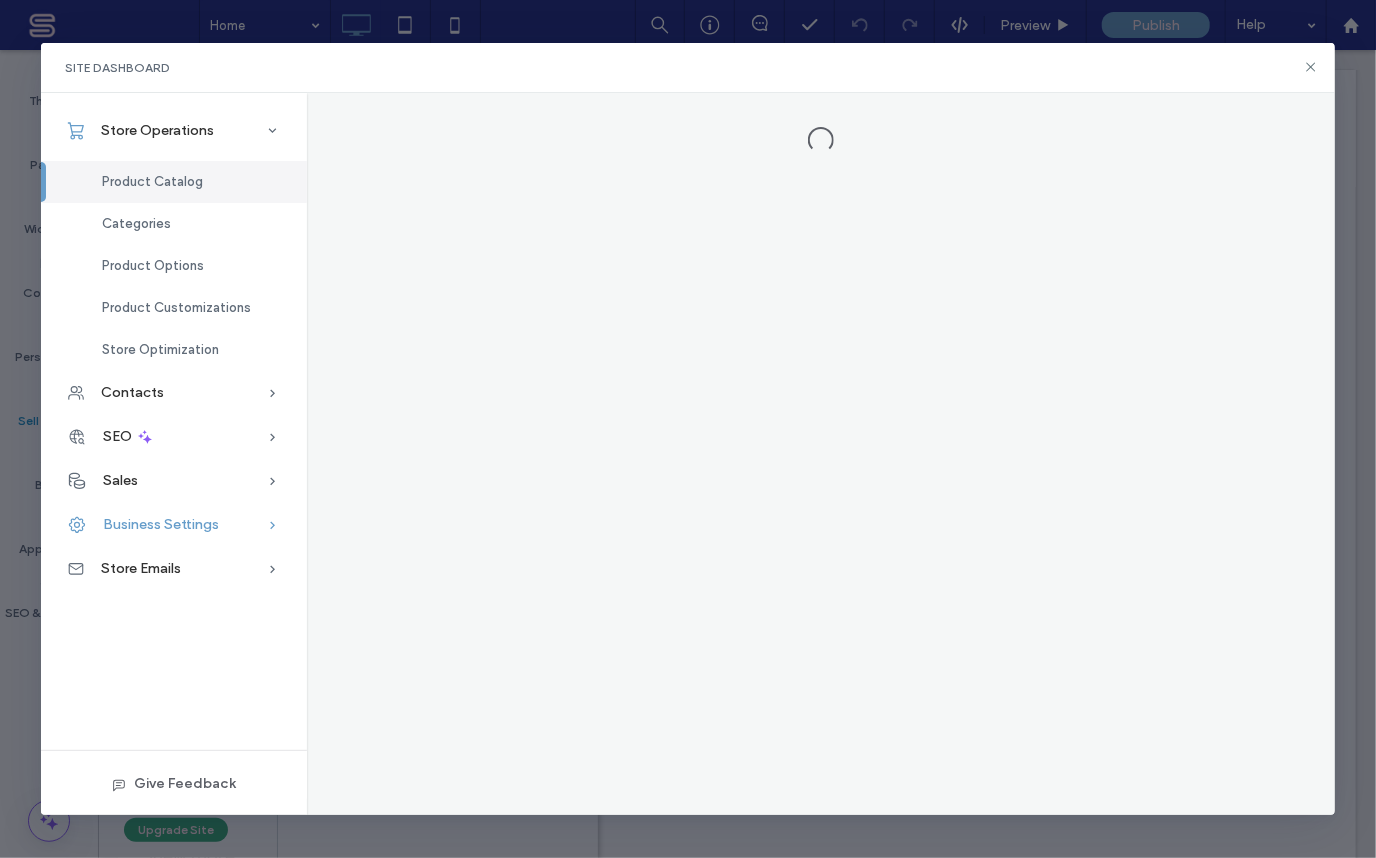 click on "Business Settings" at bounding box center [161, 524] 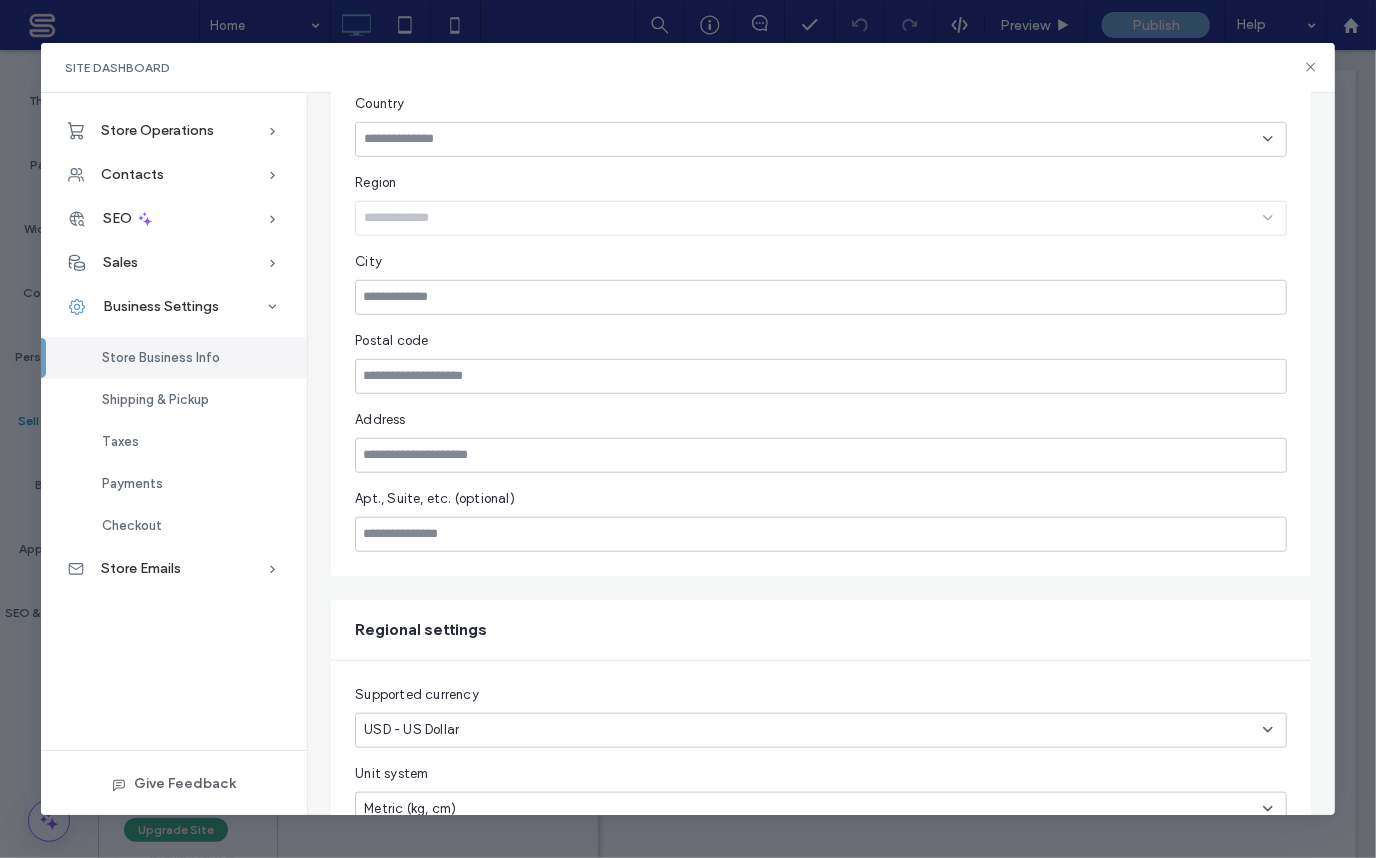 scroll, scrollTop: 750, scrollLeft: 0, axis: vertical 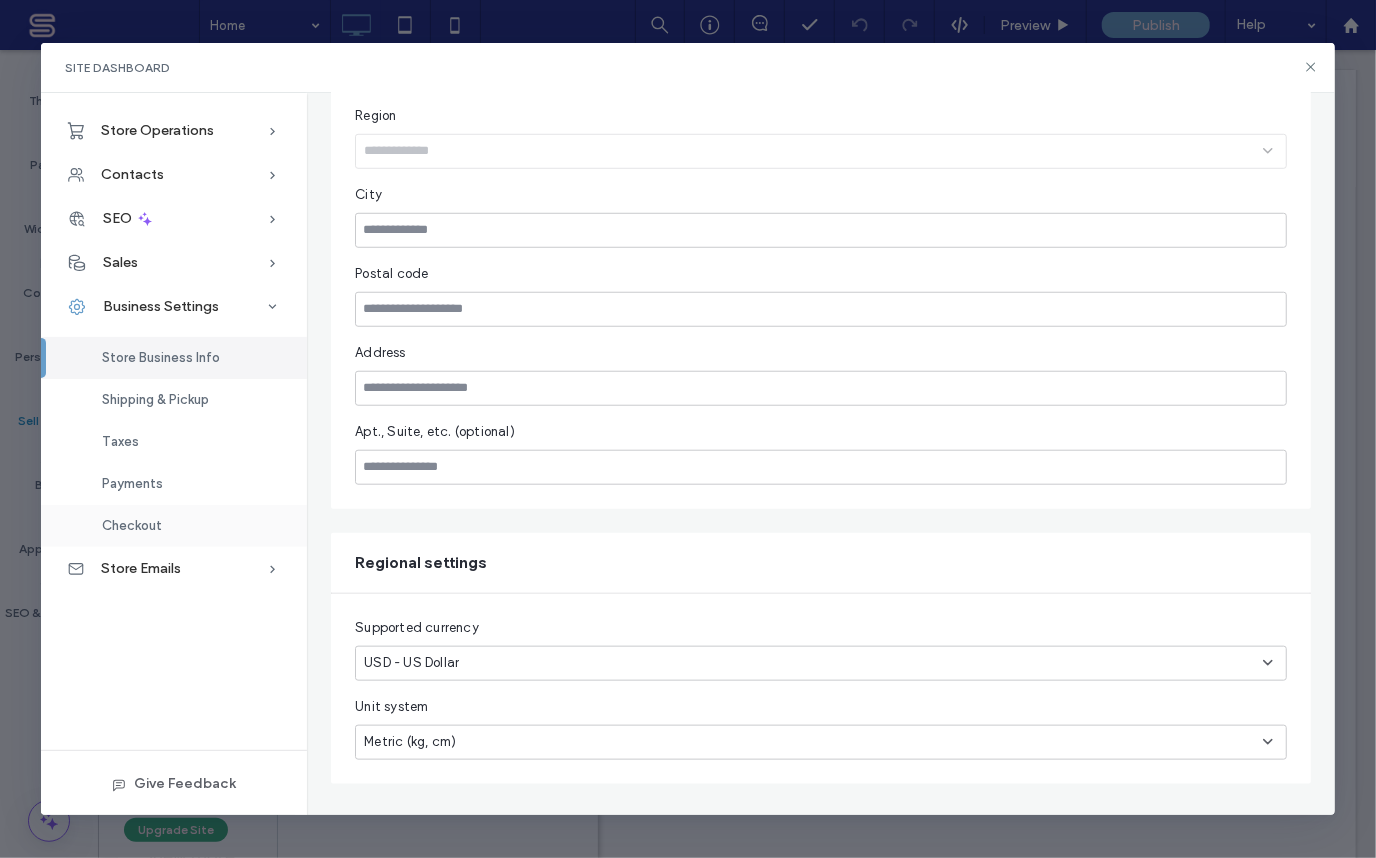 click on "Checkout" at bounding box center [132, 525] 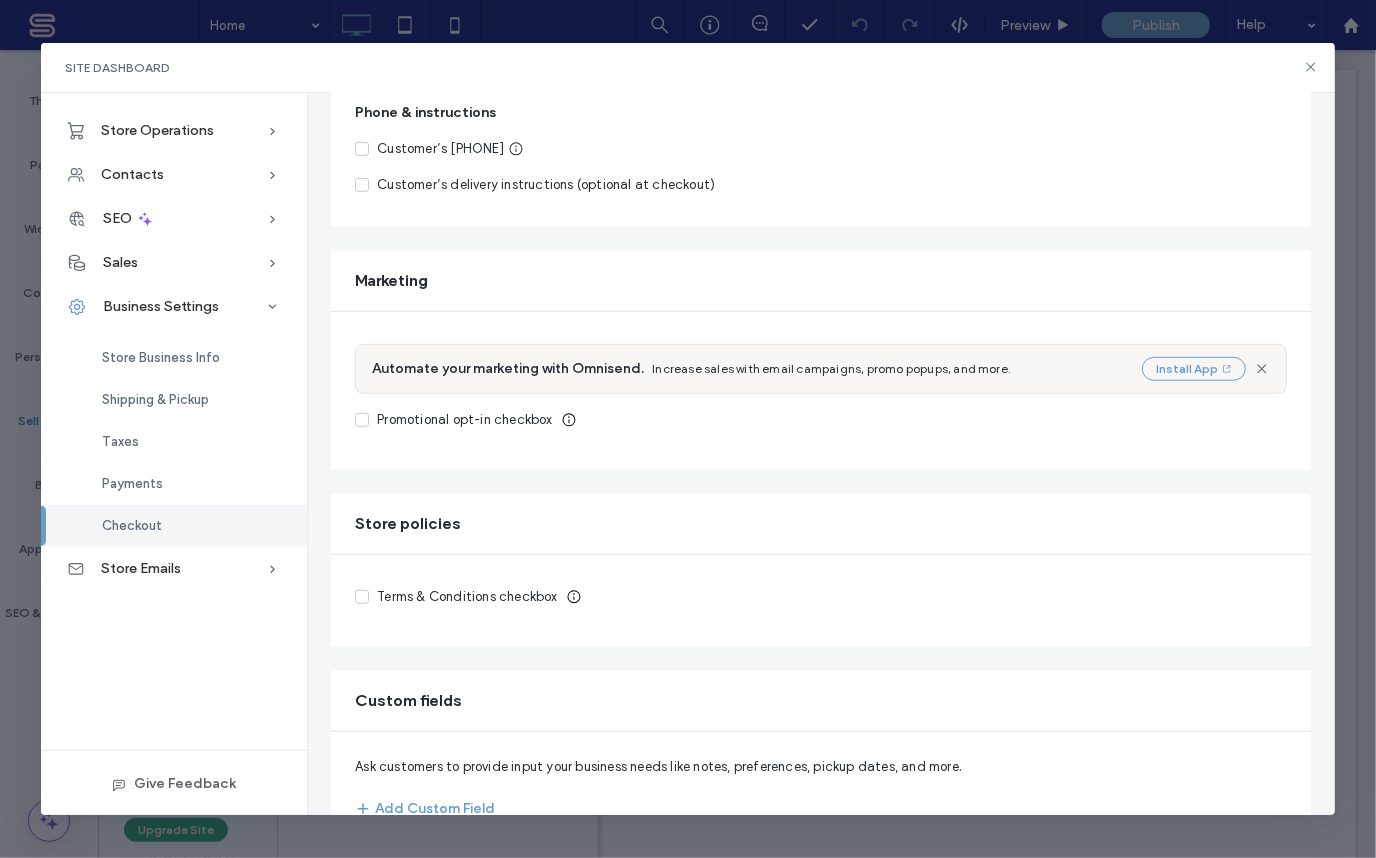 scroll, scrollTop: 623, scrollLeft: 0, axis: vertical 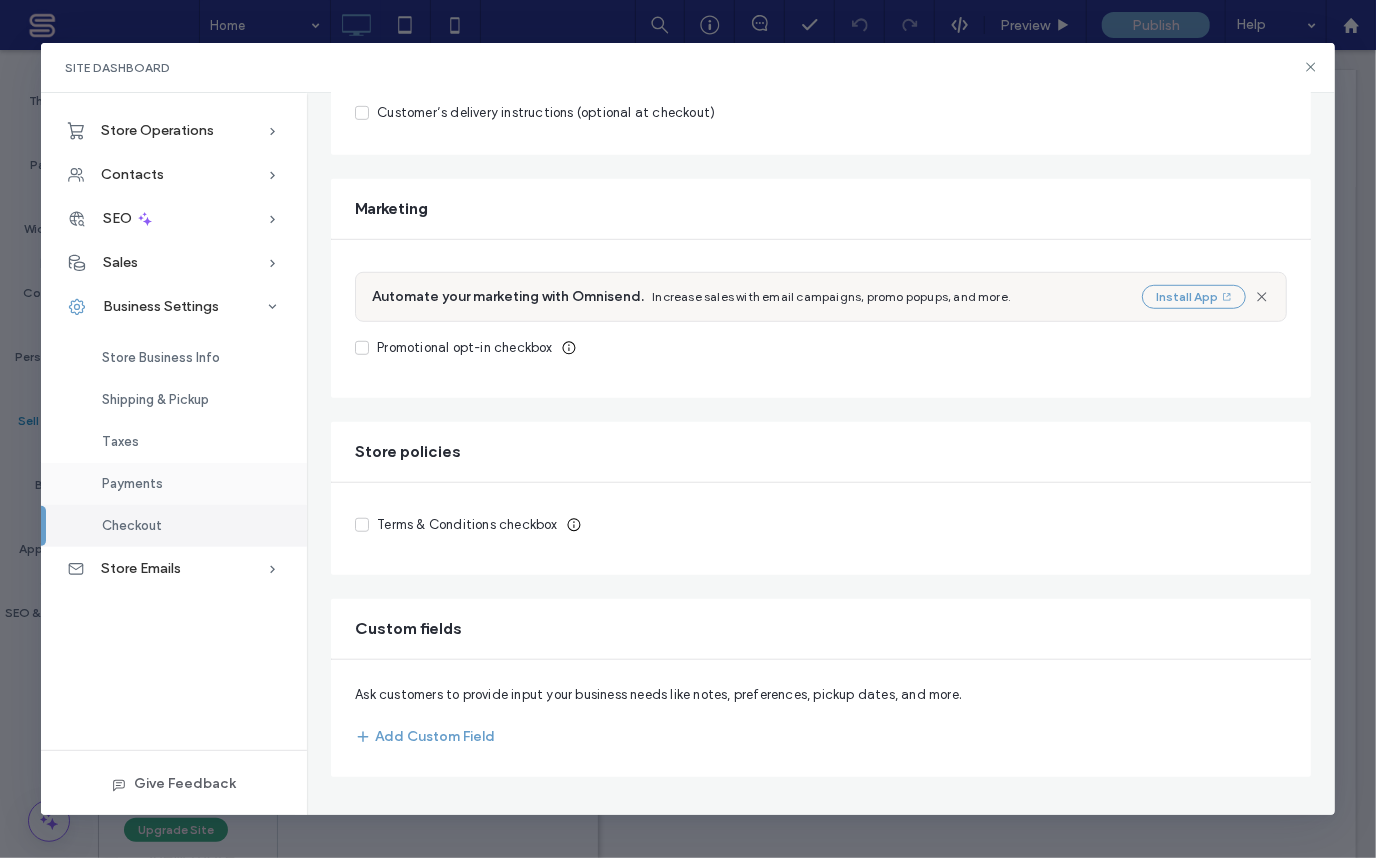 click on "Payments" at bounding box center [174, 484] 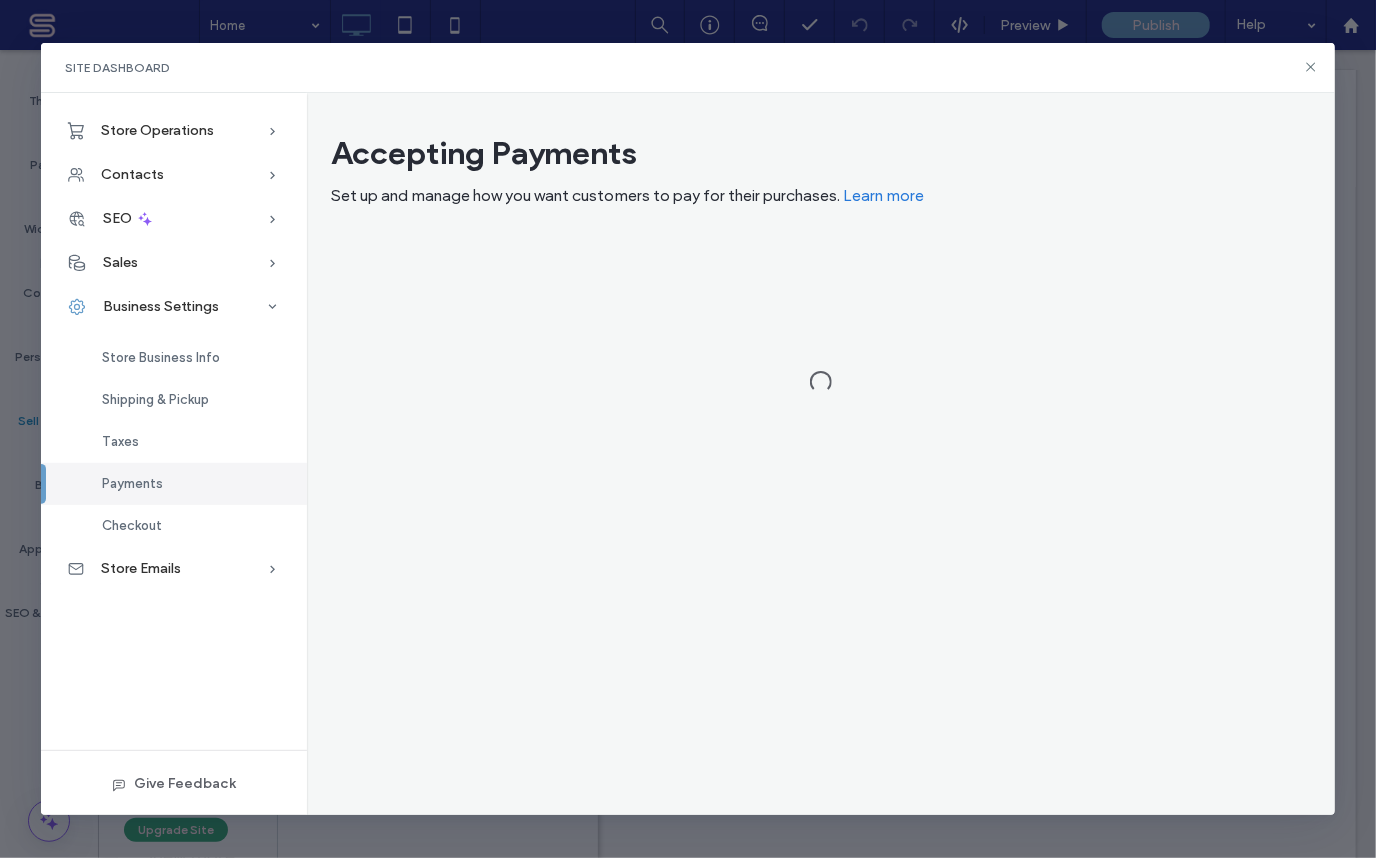 scroll, scrollTop: 0, scrollLeft: 0, axis: both 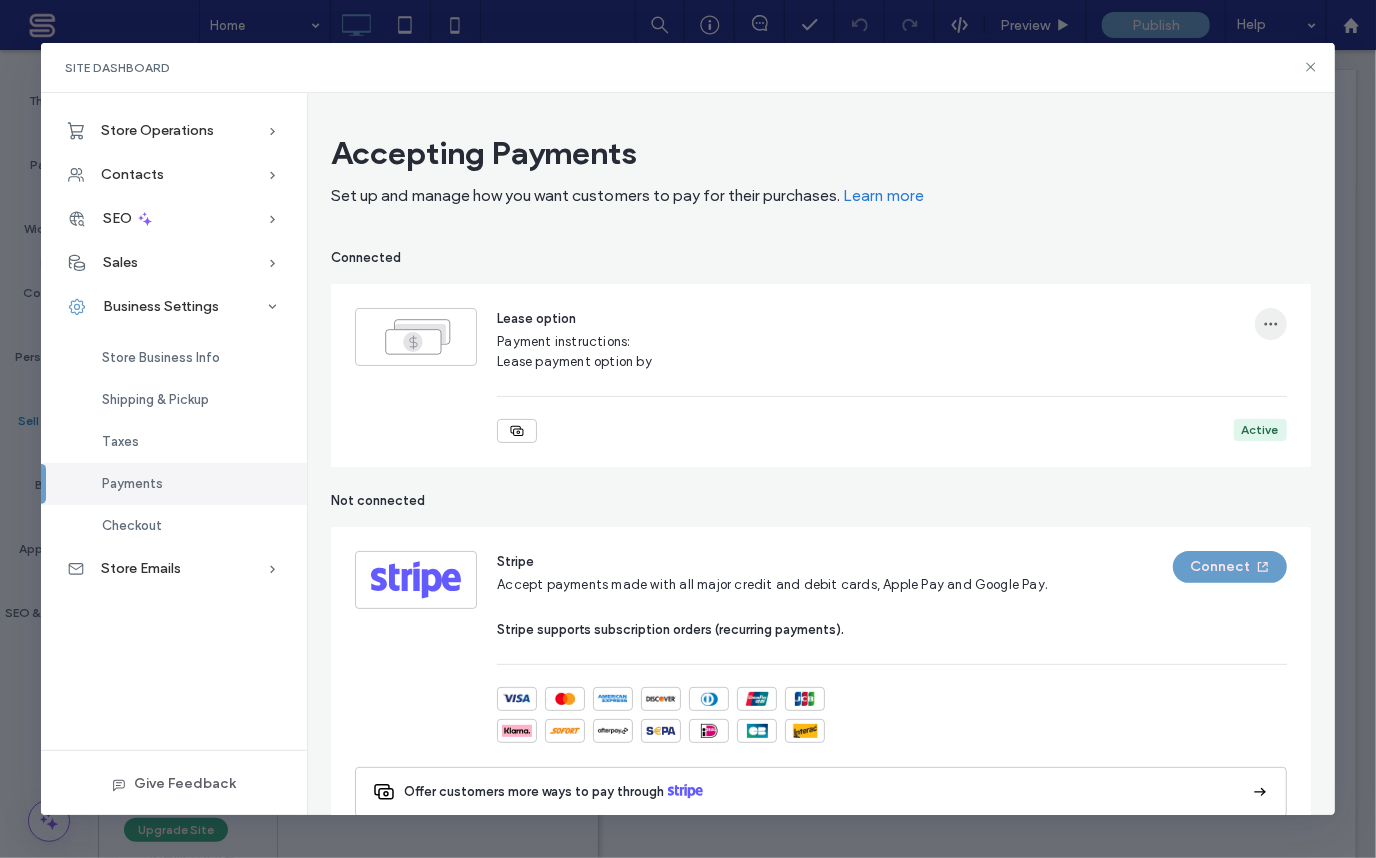 click 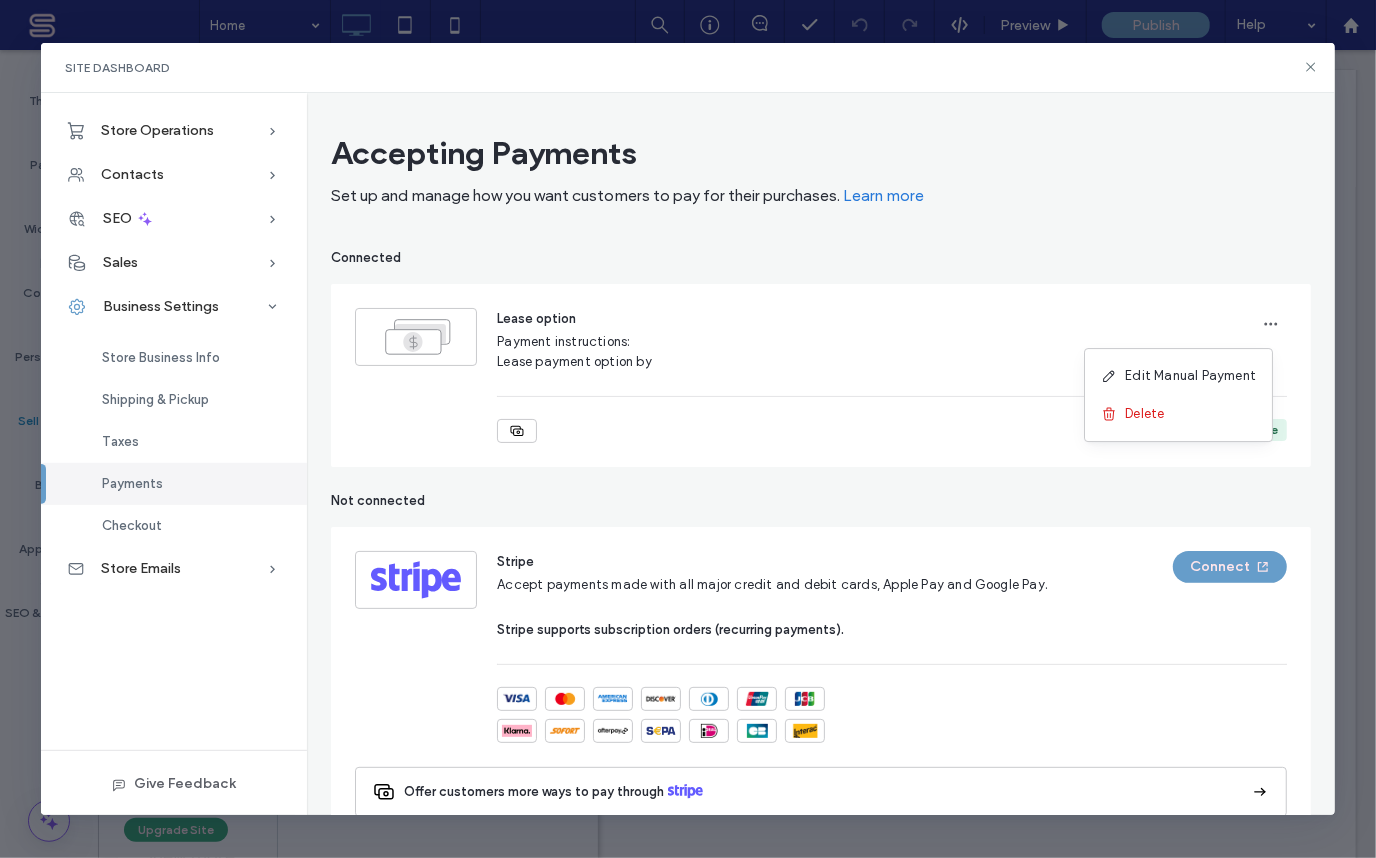 click on "Lease option Payment instructions:   Lease payment option by" at bounding box center [891, 340] 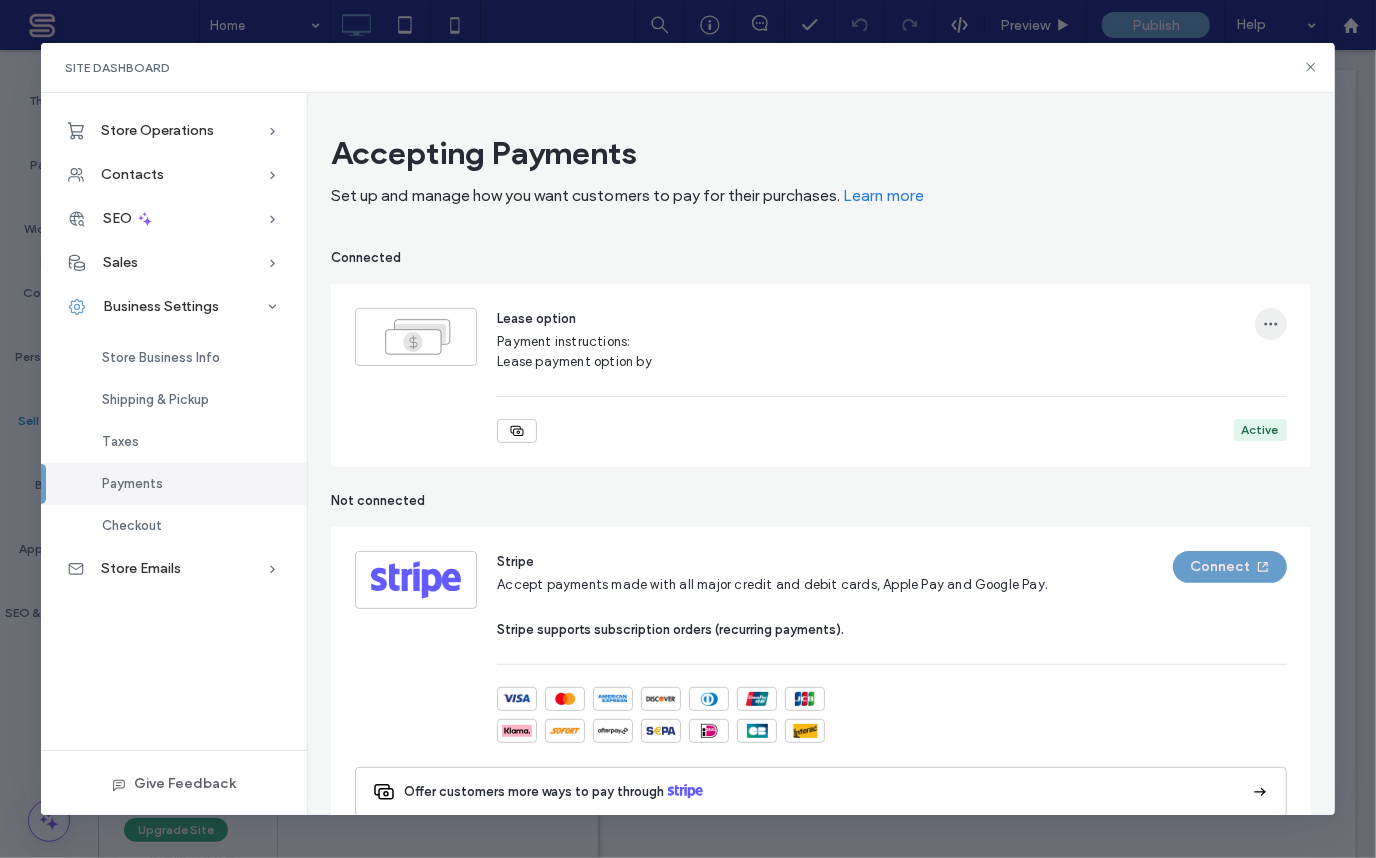 click 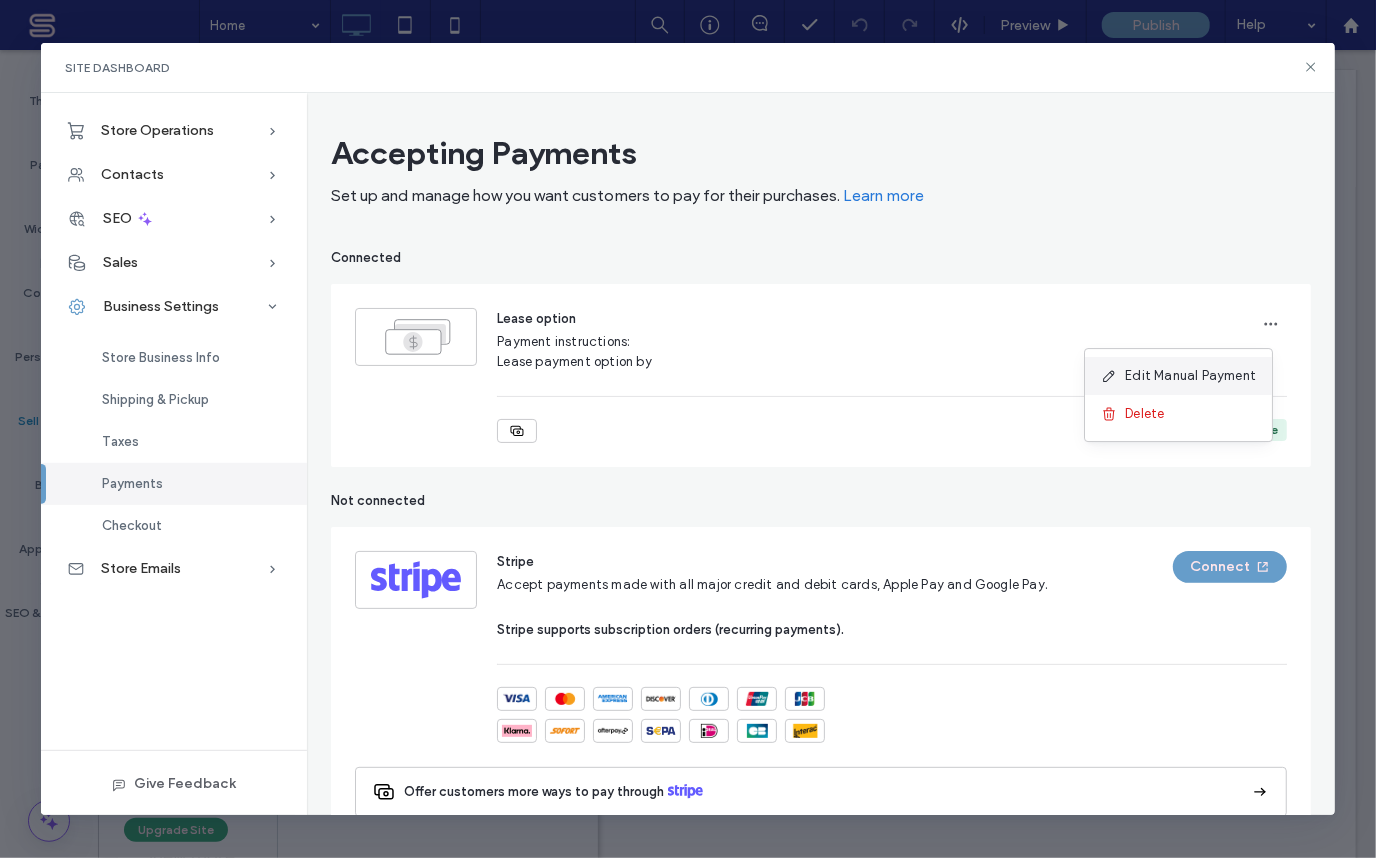 click on "Edit Manual Payment" at bounding box center (1190, 376) 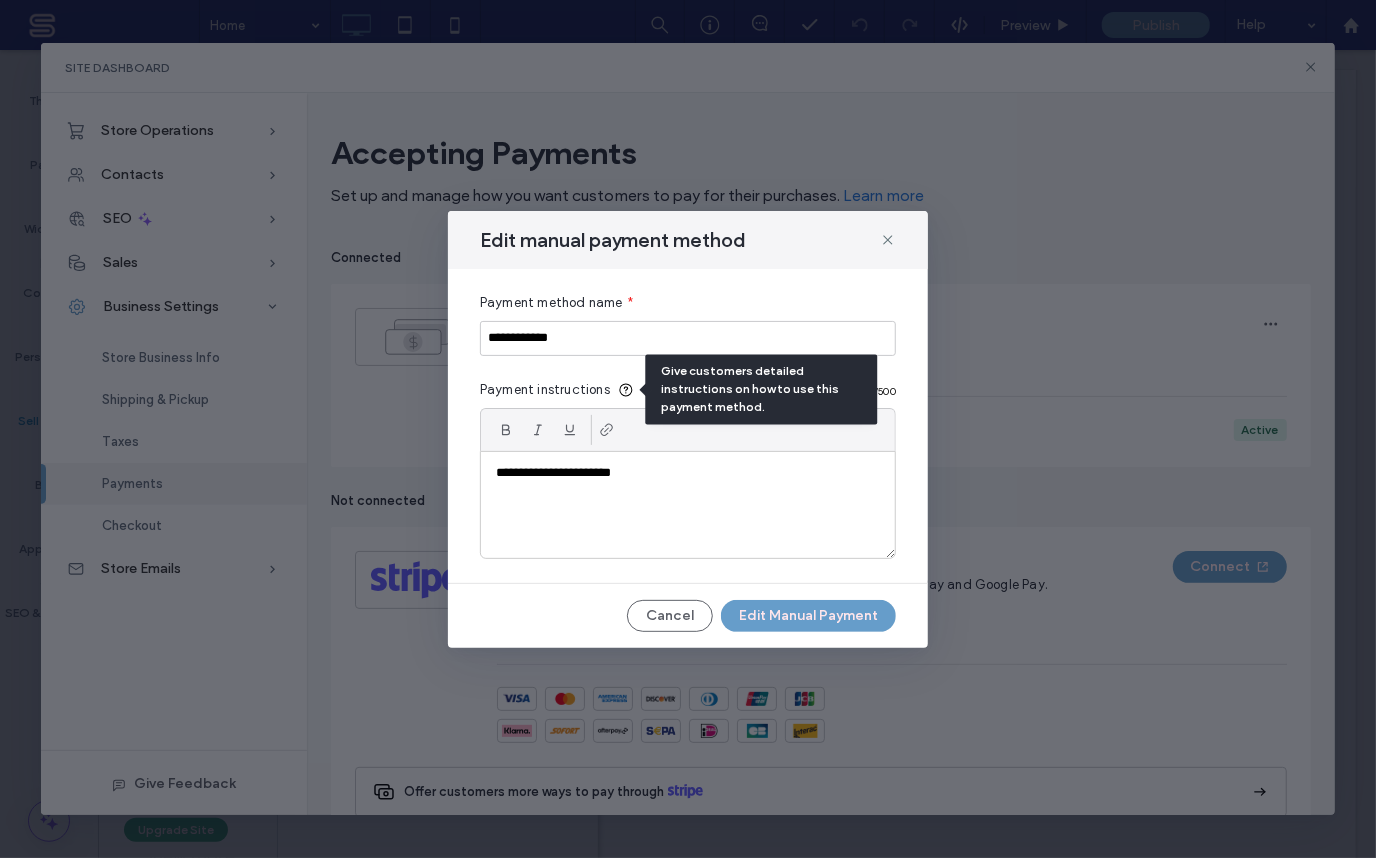 click 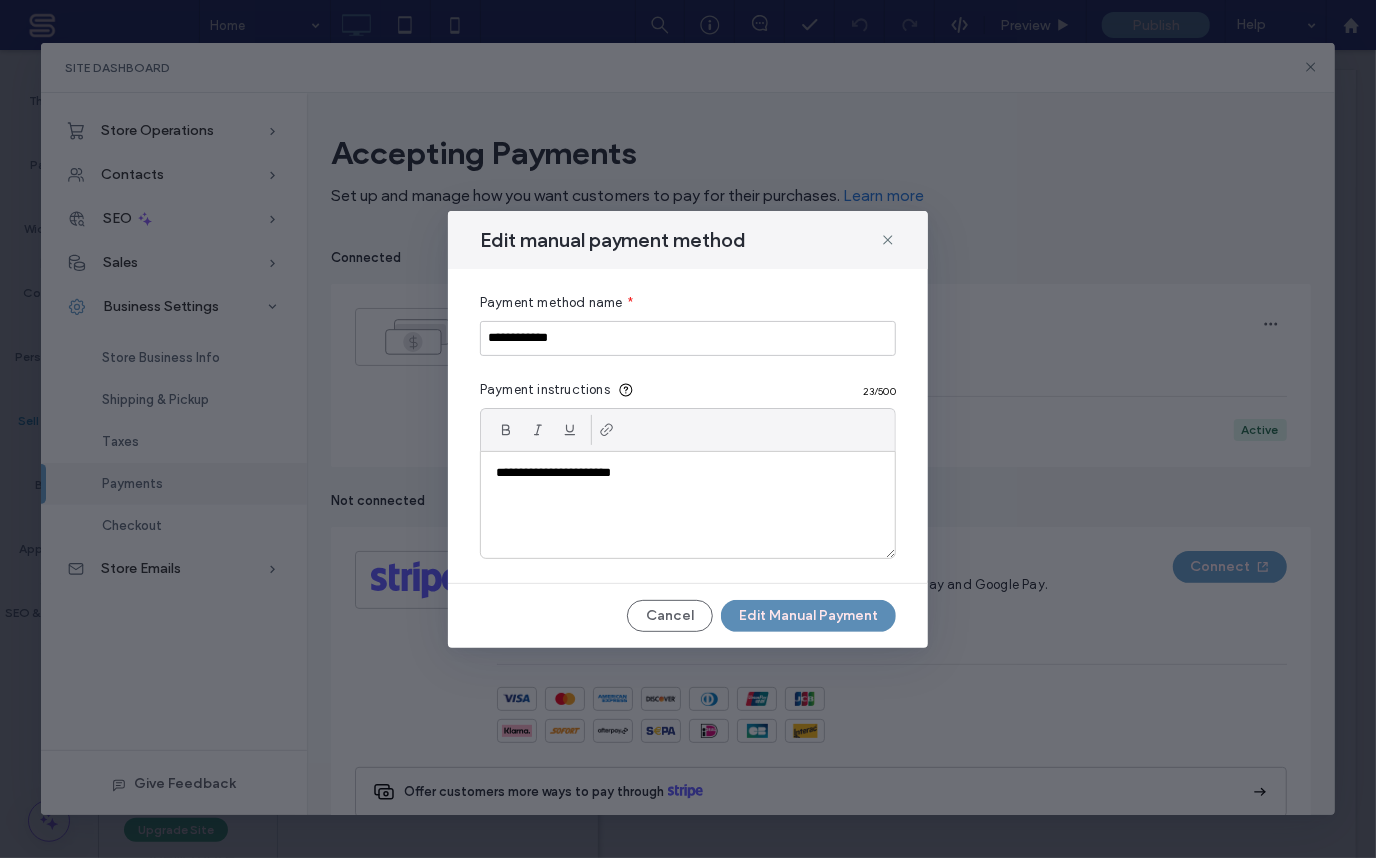 click on "Edit Manual Payment" at bounding box center [808, 616] 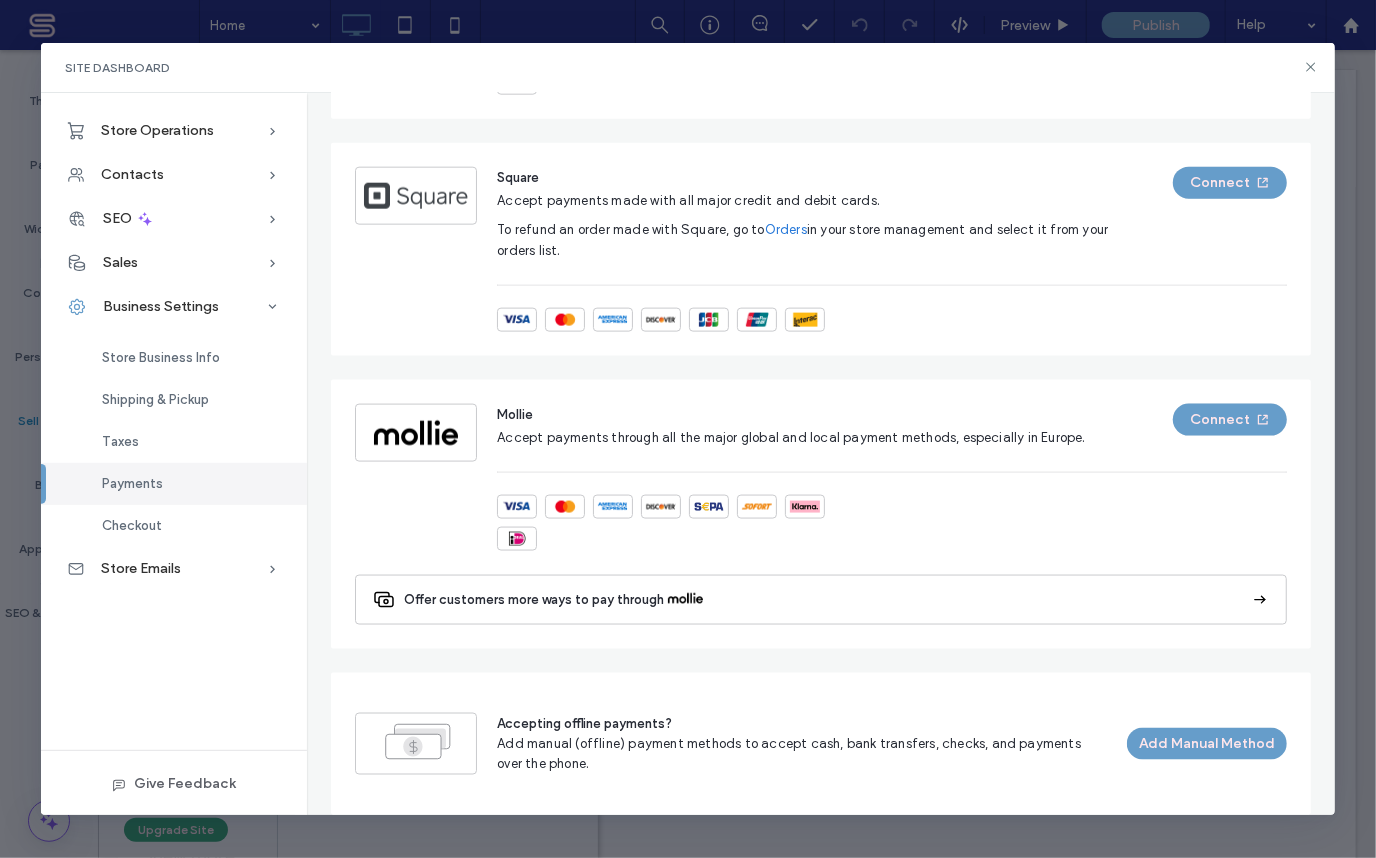 scroll, scrollTop: 1409, scrollLeft: 0, axis: vertical 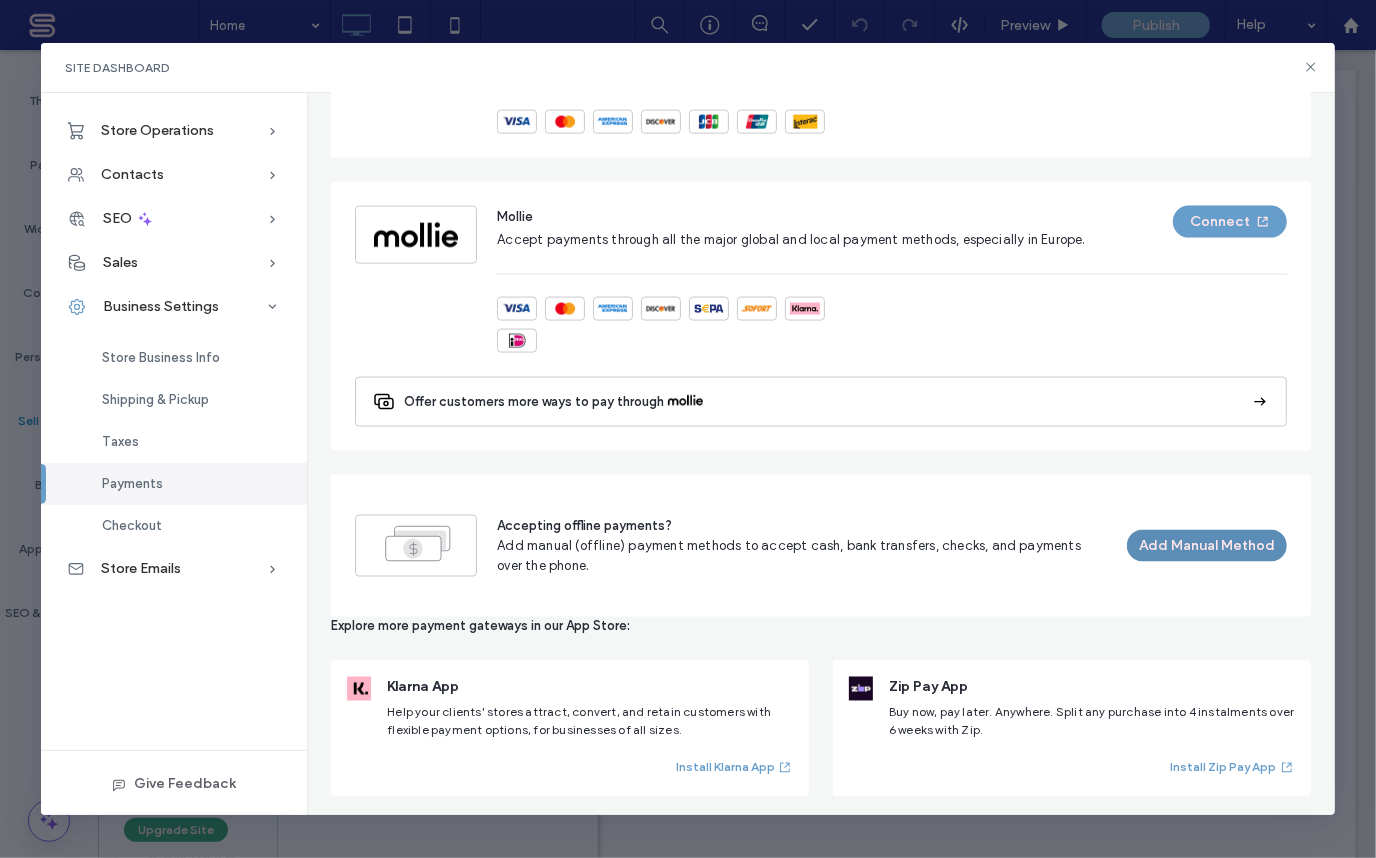 click on "Add Manual Method" at bounding box center (1207, 546) 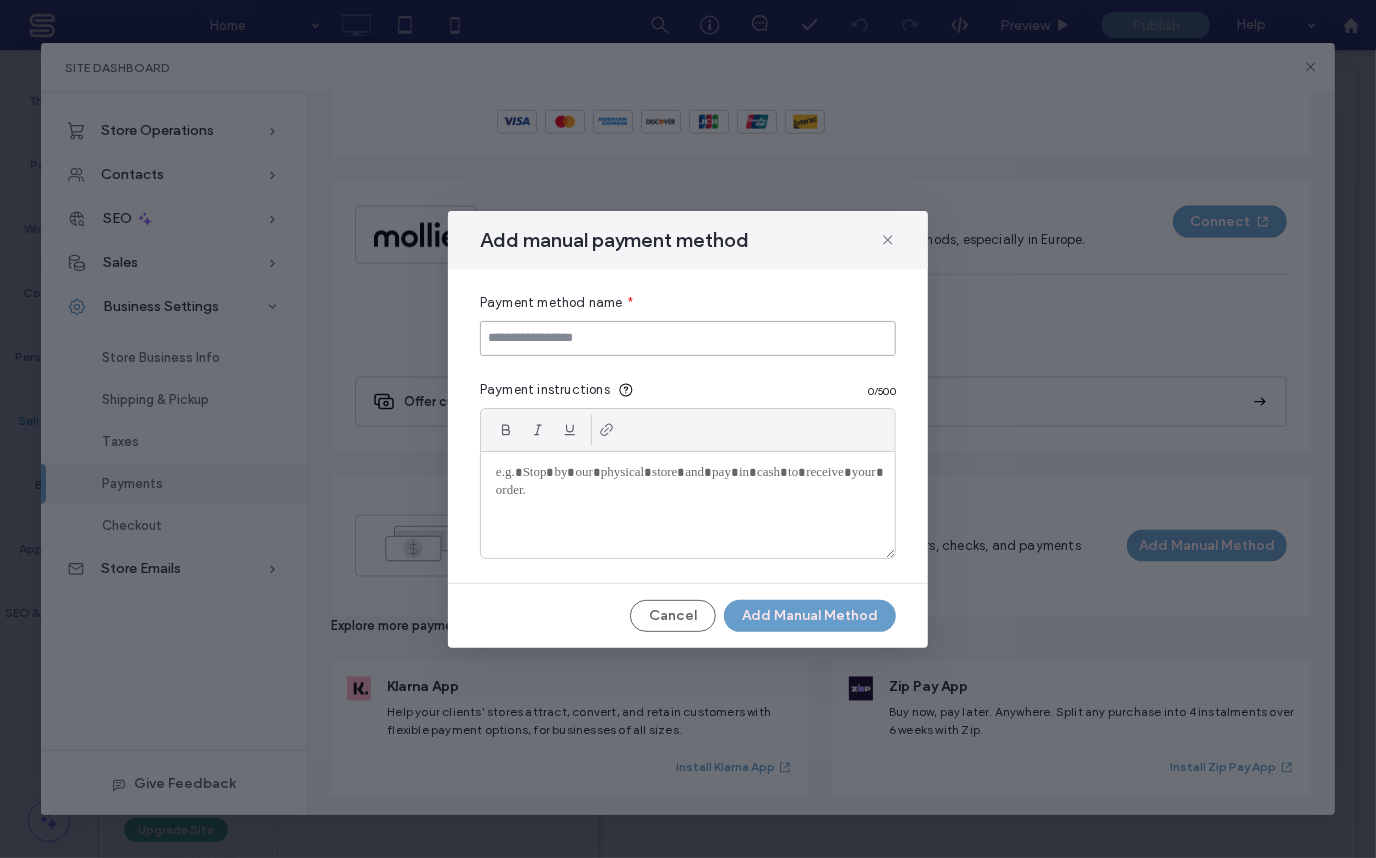 click at bounding box center [688, 338] 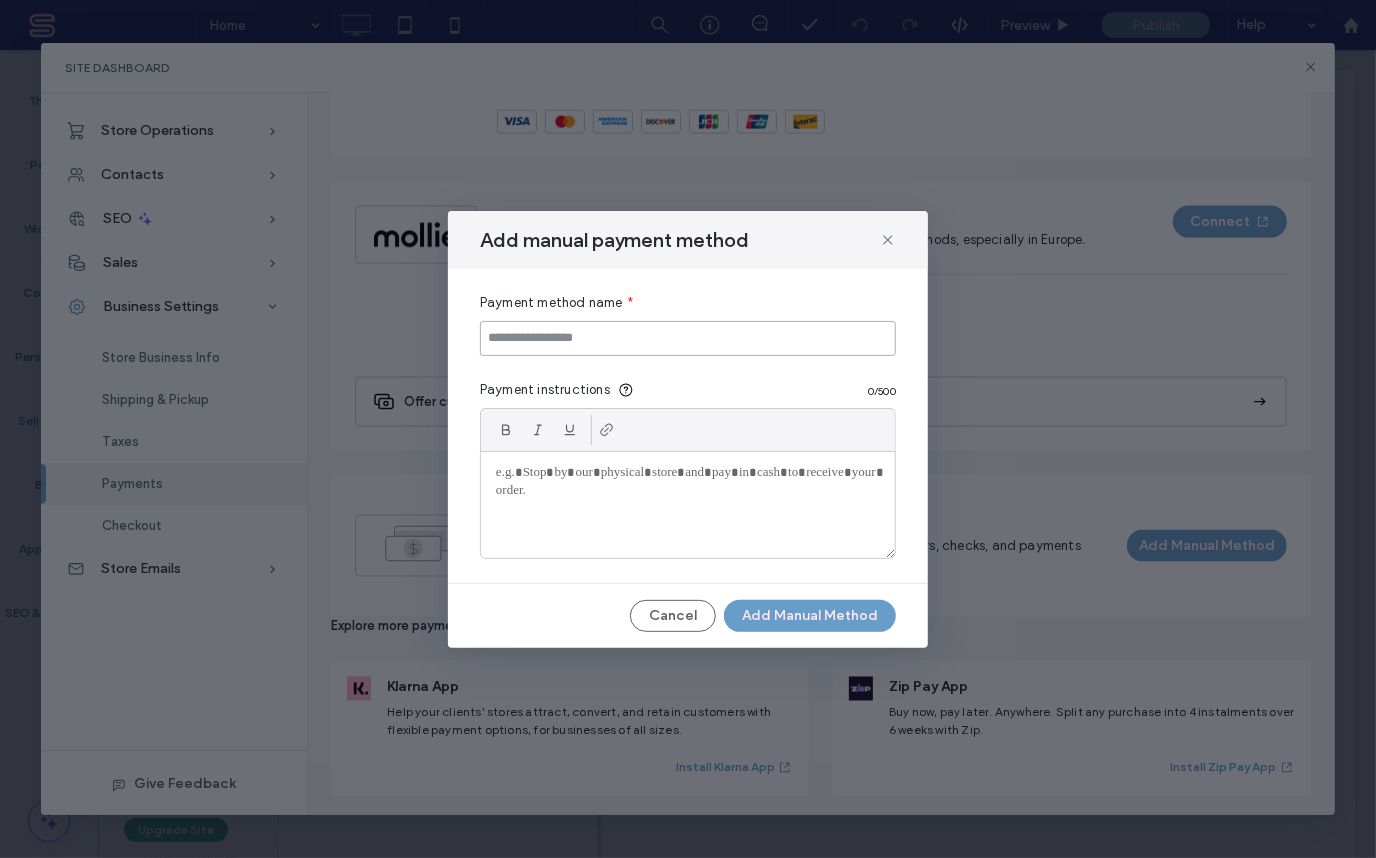 click at bounding box center [688, 338] 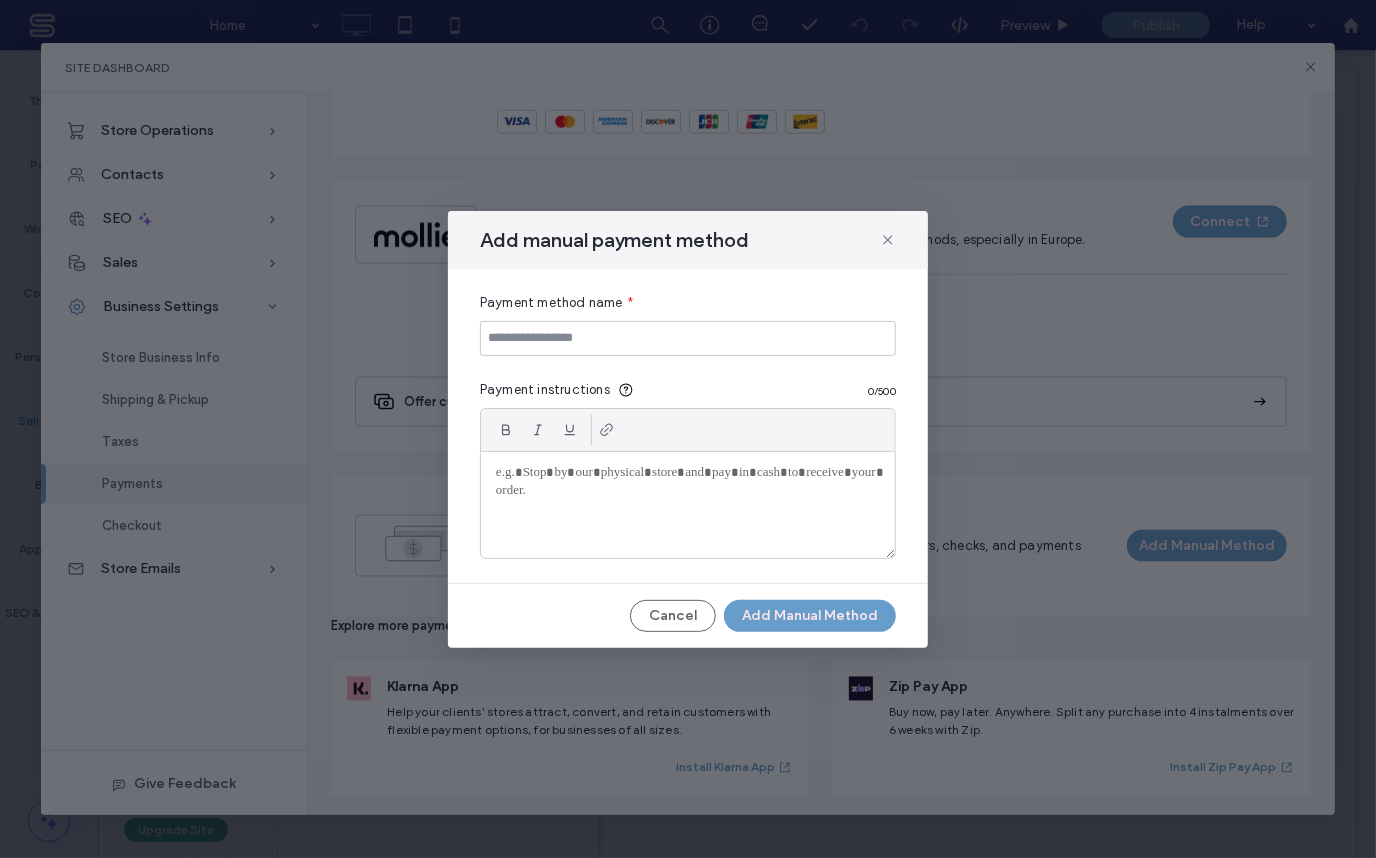 click on "Payment method name * Payment instructions 0 / 500" at bounding box center [688, 426] 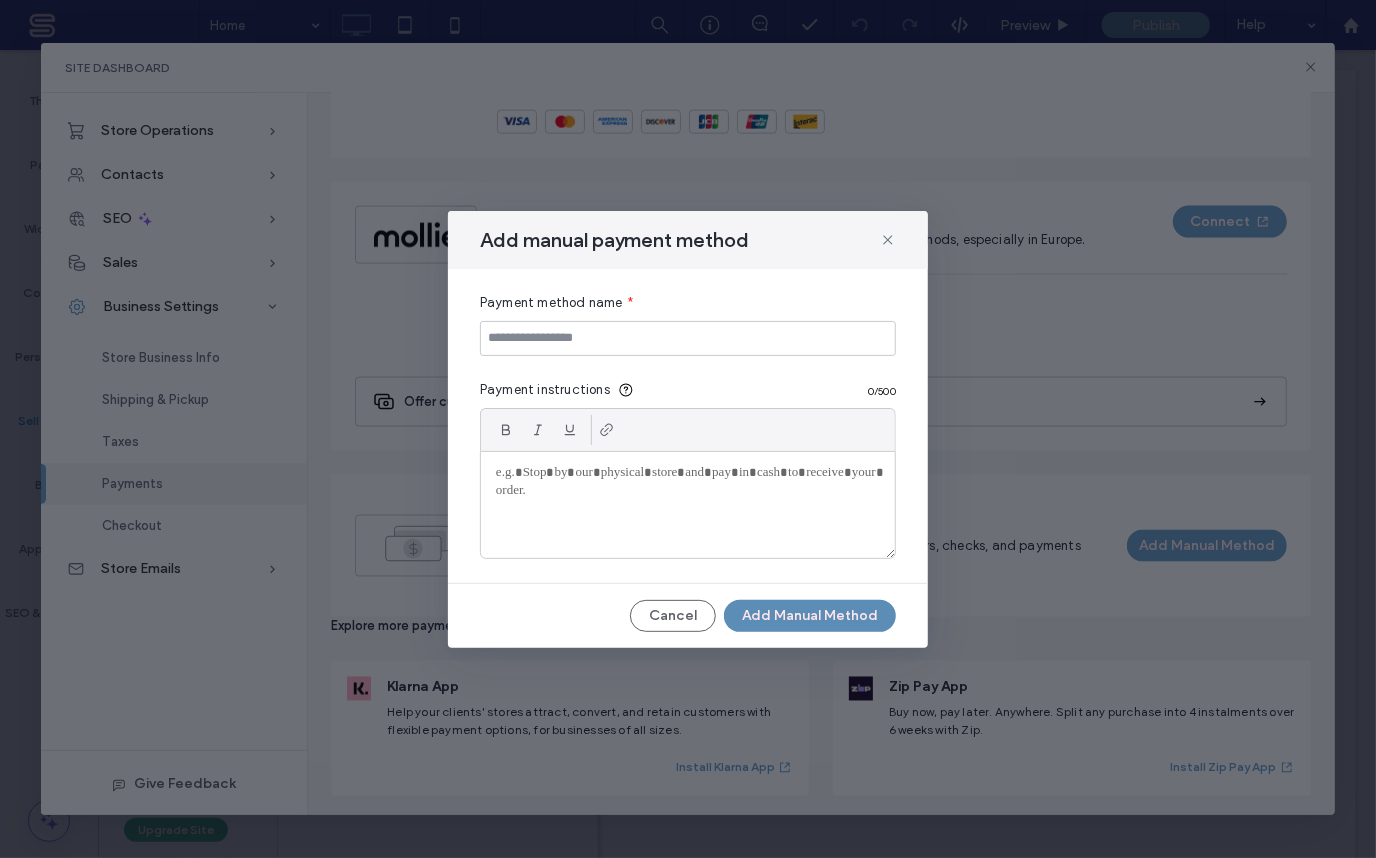 click on "Add Manual Method" at bounding box center (810, 616) 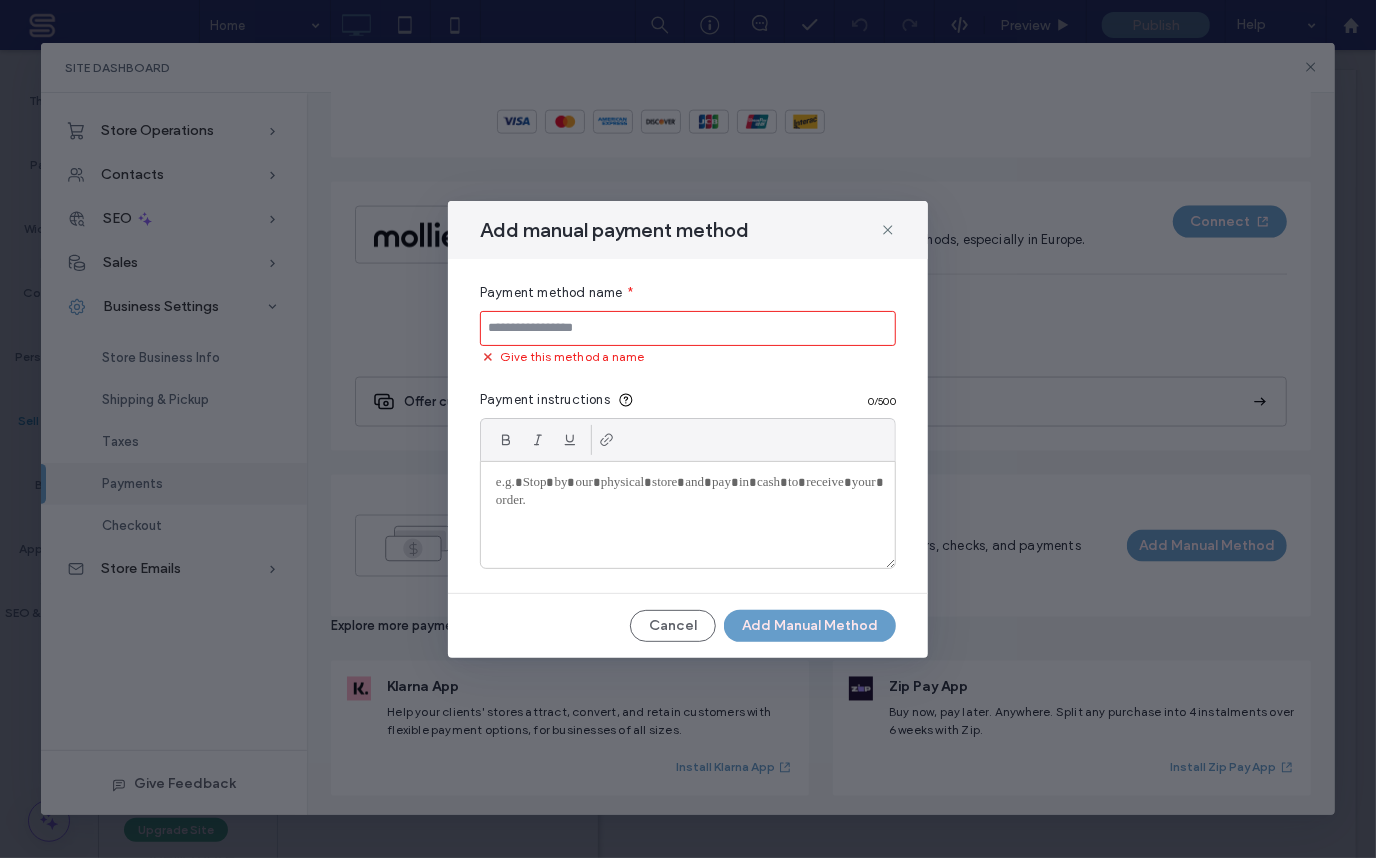 click at bounding box center [688, 328] 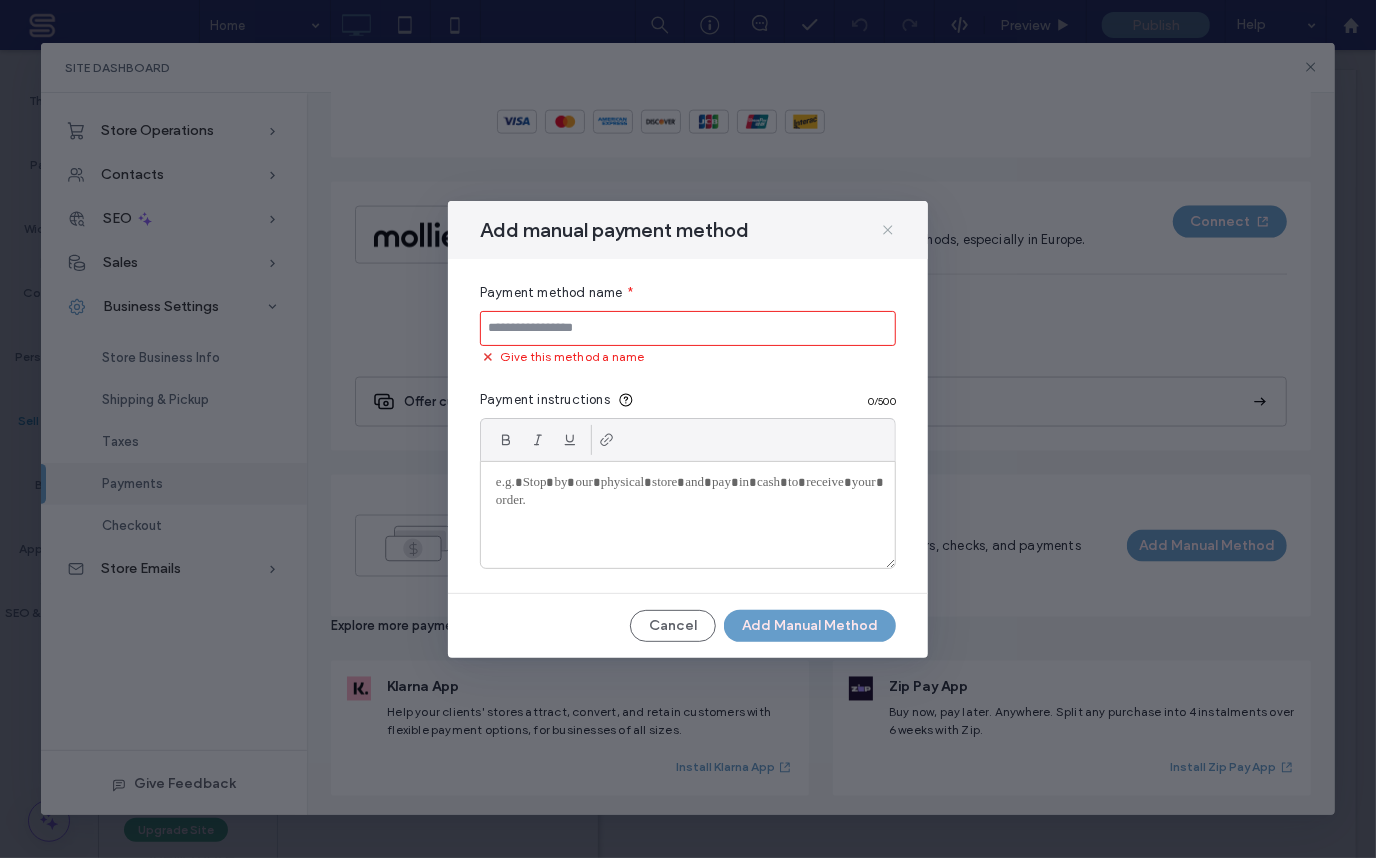 click 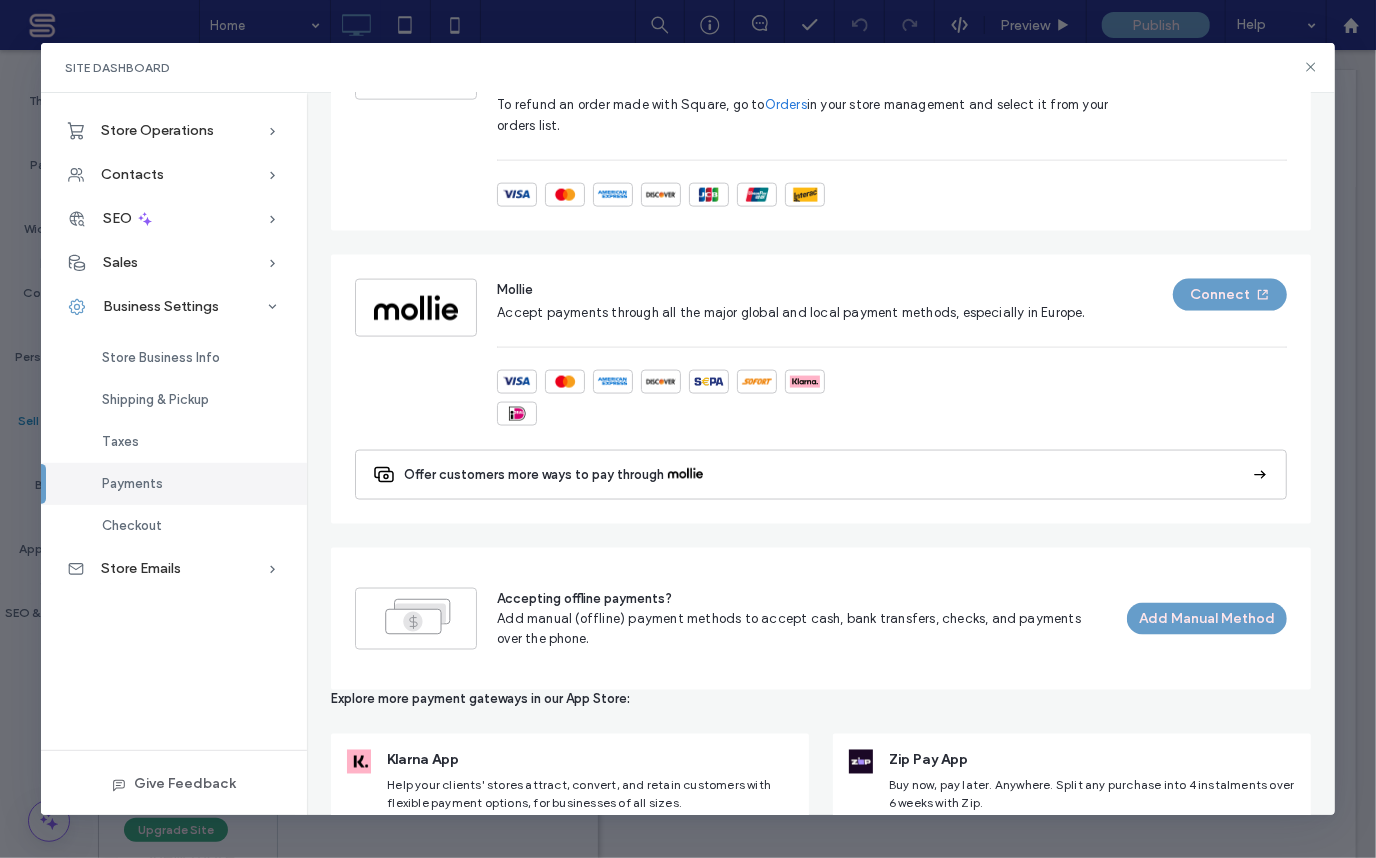 scroll, scrollTop: 1409, scrollLeft: 0, axis: vertical 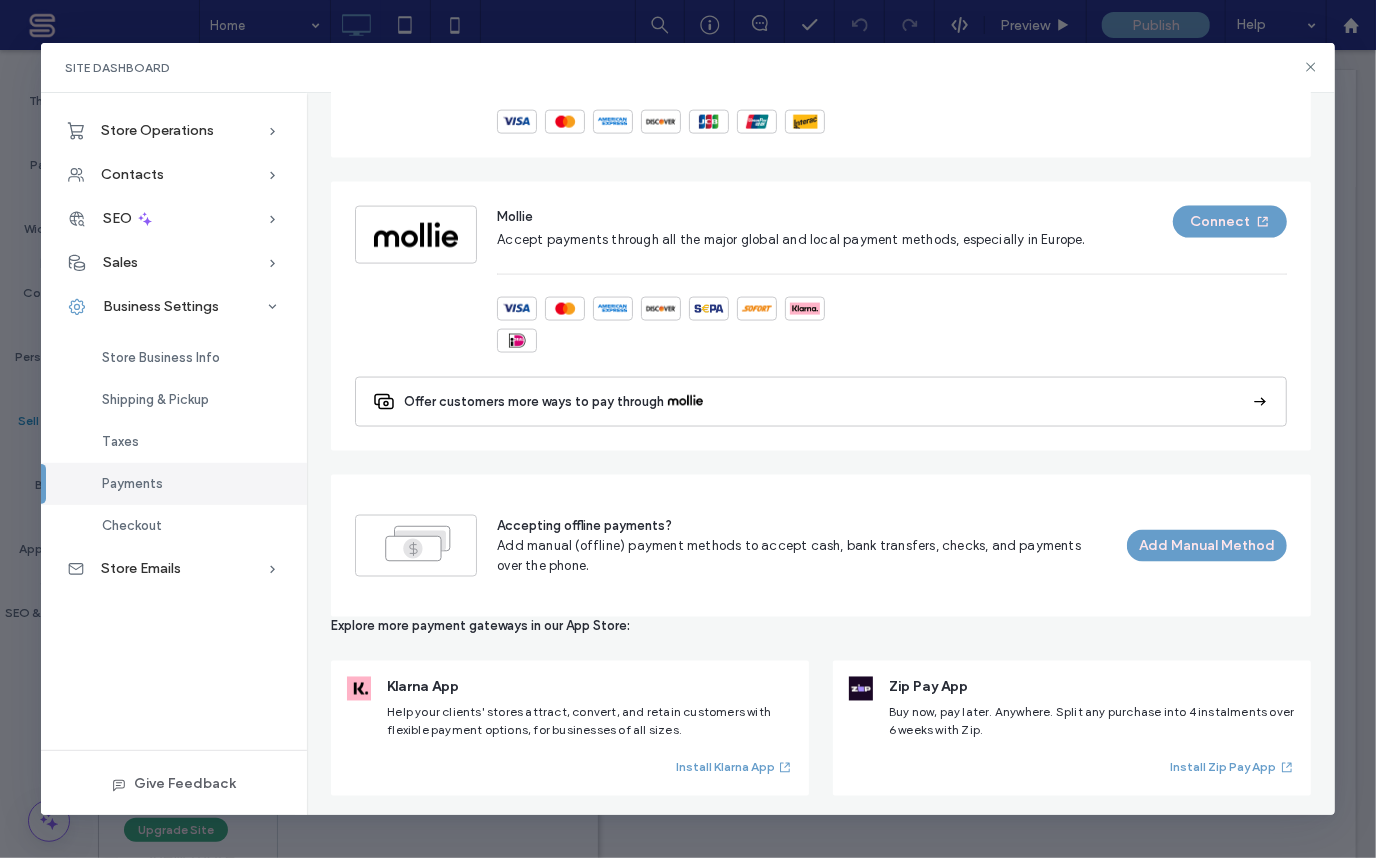click on "Accepting Payments Set up and manage how you want customers to pay for their purchases.   Learn more Connected Lease option Payment instructions:   Lease payment option by Active Not connected Stripe Accept payments made with all major credit and debit cards, Apple Pay and Google Pay. Stripe supports subscription orders (recurring payments). Connect Offer customers more ways to pay through  PayPal Advanced Credit Card Payments + Express Checkout Allow users to pay with all major credit and debit cards without leaving the site, and for users with a PayPal account to pay via PayPal. Connect PayPal Advanced Credit Card Payments is not supported in your country. PayPal Express Checkout Users will need a PayPal account to pay. Connect Square Accept payments made with all major credit and debit cards. To refund an order made with Square, go to  Orders  in your store management and select it from your orders list. Connect Mollie Connect Offer customers more ways to pay through  Accepting offline payments? Klarna App" at bounding box center (820, -244) 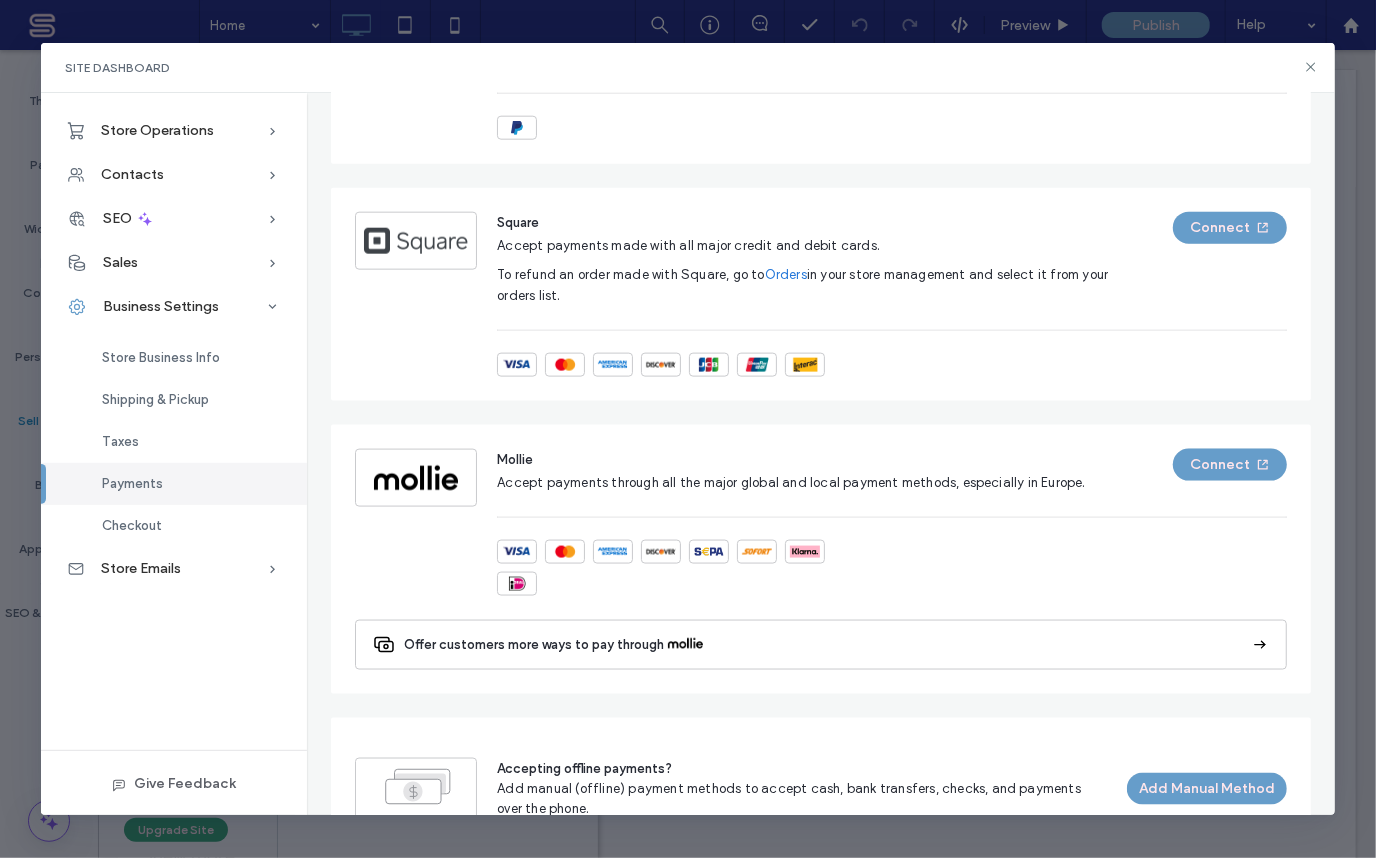 scroll, scrollTop: 924, scrollLeft: 0, axis: vertical 